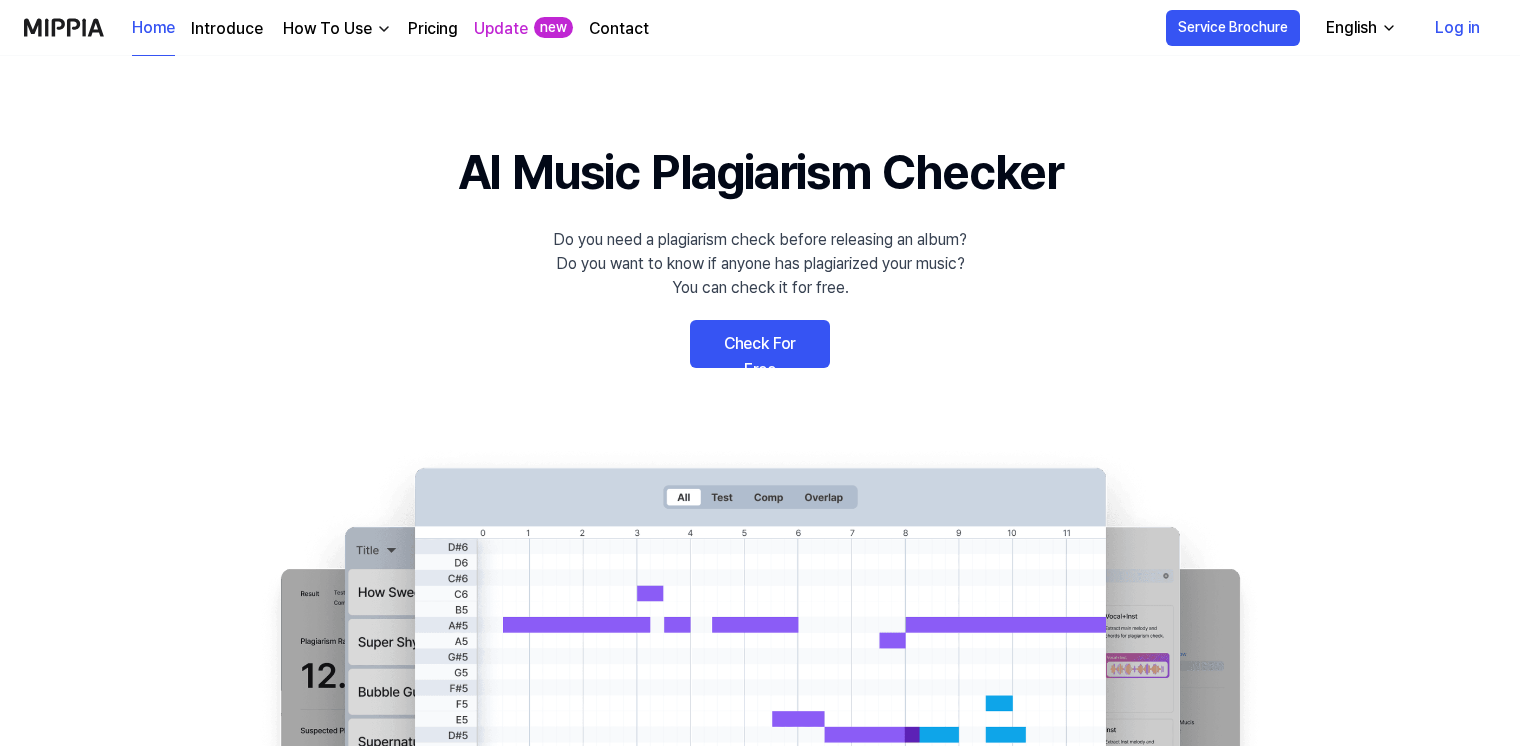 scroll, scrollTop: 0, scrollLeft: 0, axis: both 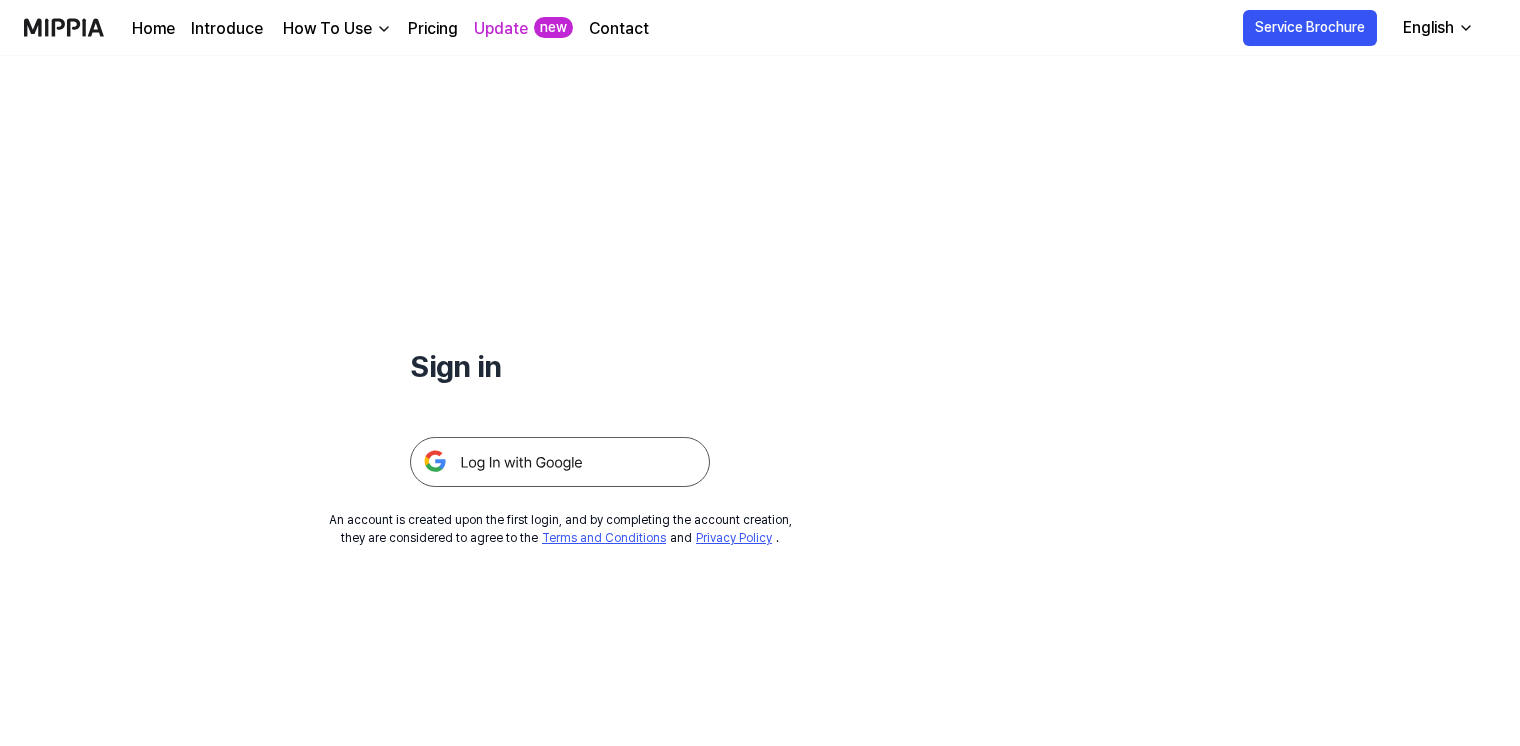 click at bounding box center (560, 462) 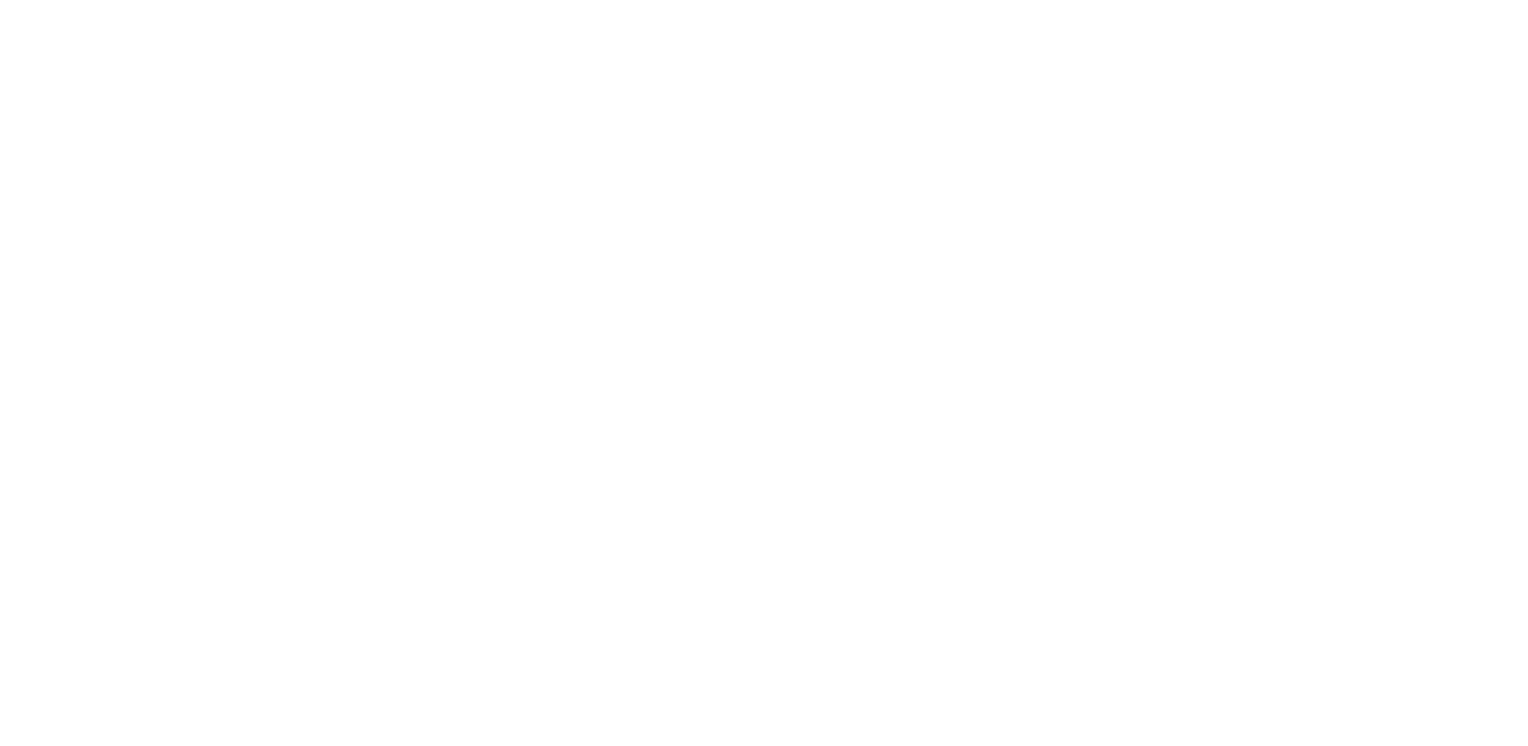 scroll, scrollTop: 0, scrollLeft: 0, axis: both 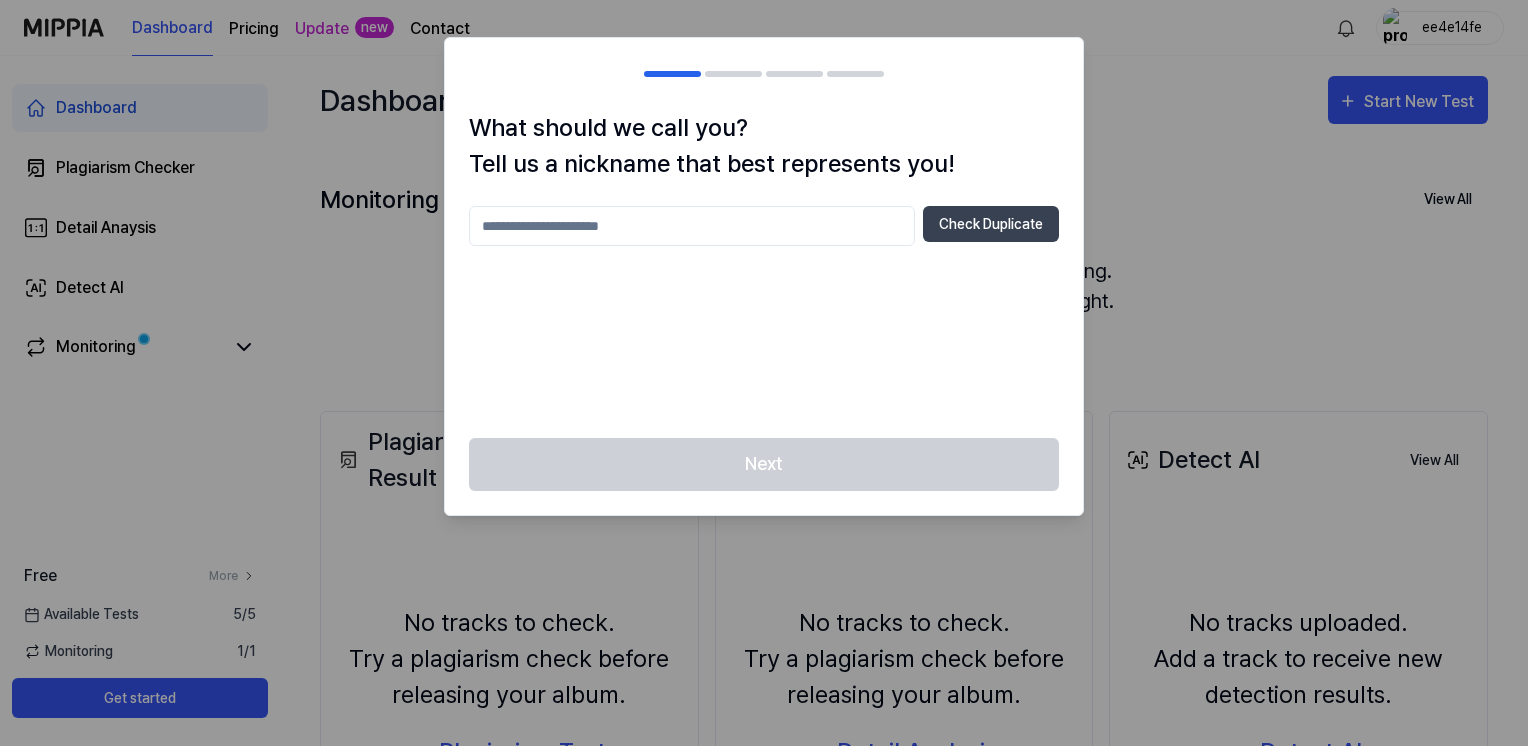 click at bounding box center (692, 226) 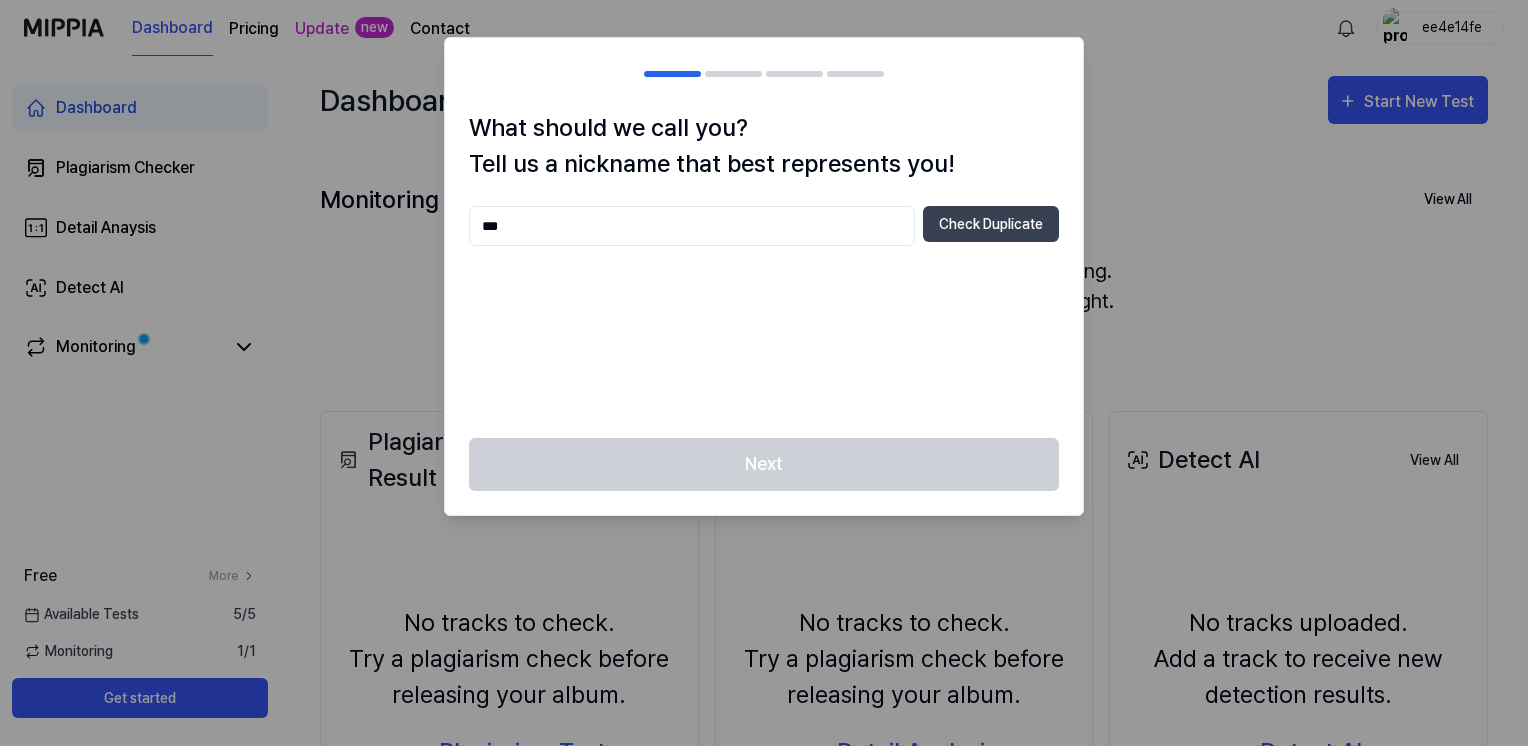 click on "*** Check Duplicate" at bounding box center [764, 310] 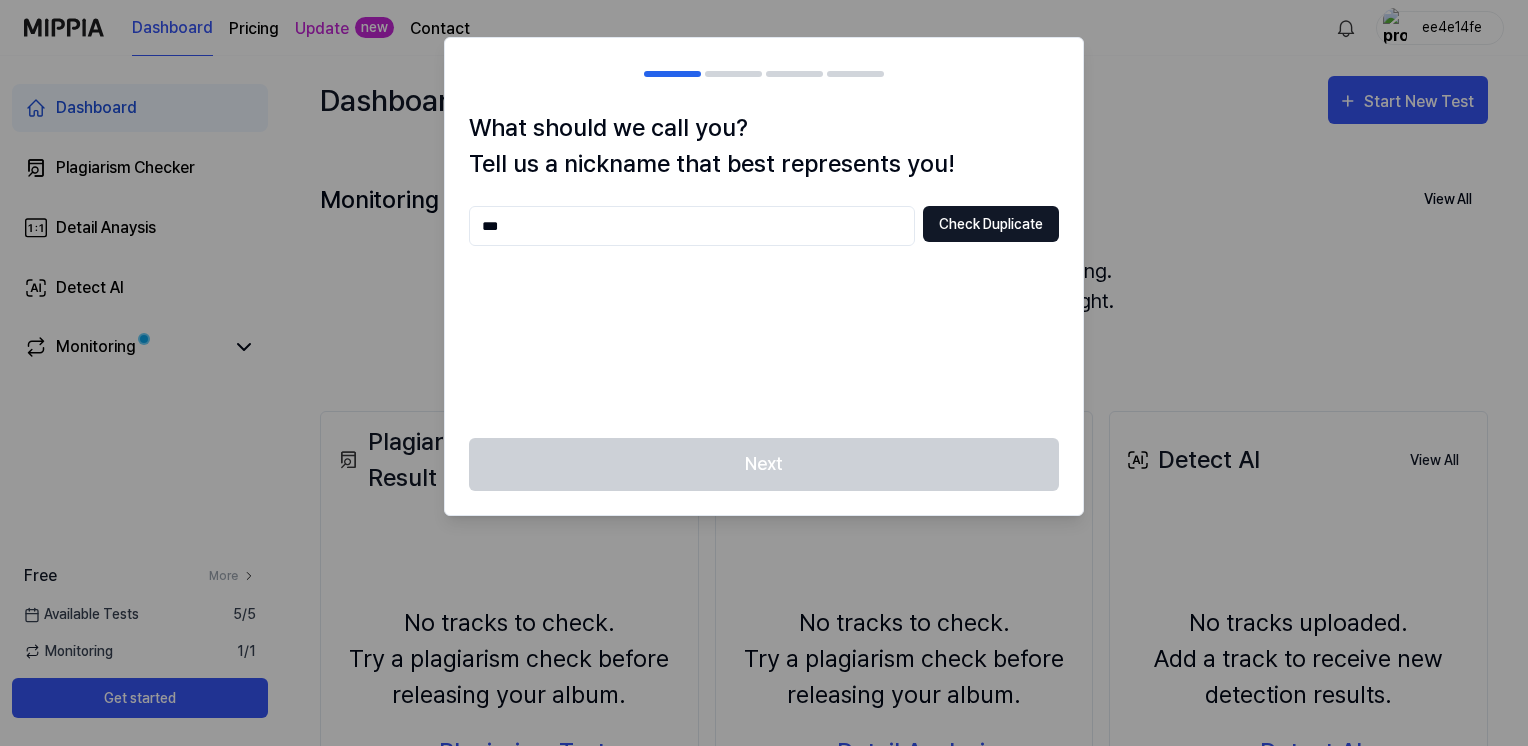 click on "Check Duplicate" at bounding box center (991, 224) 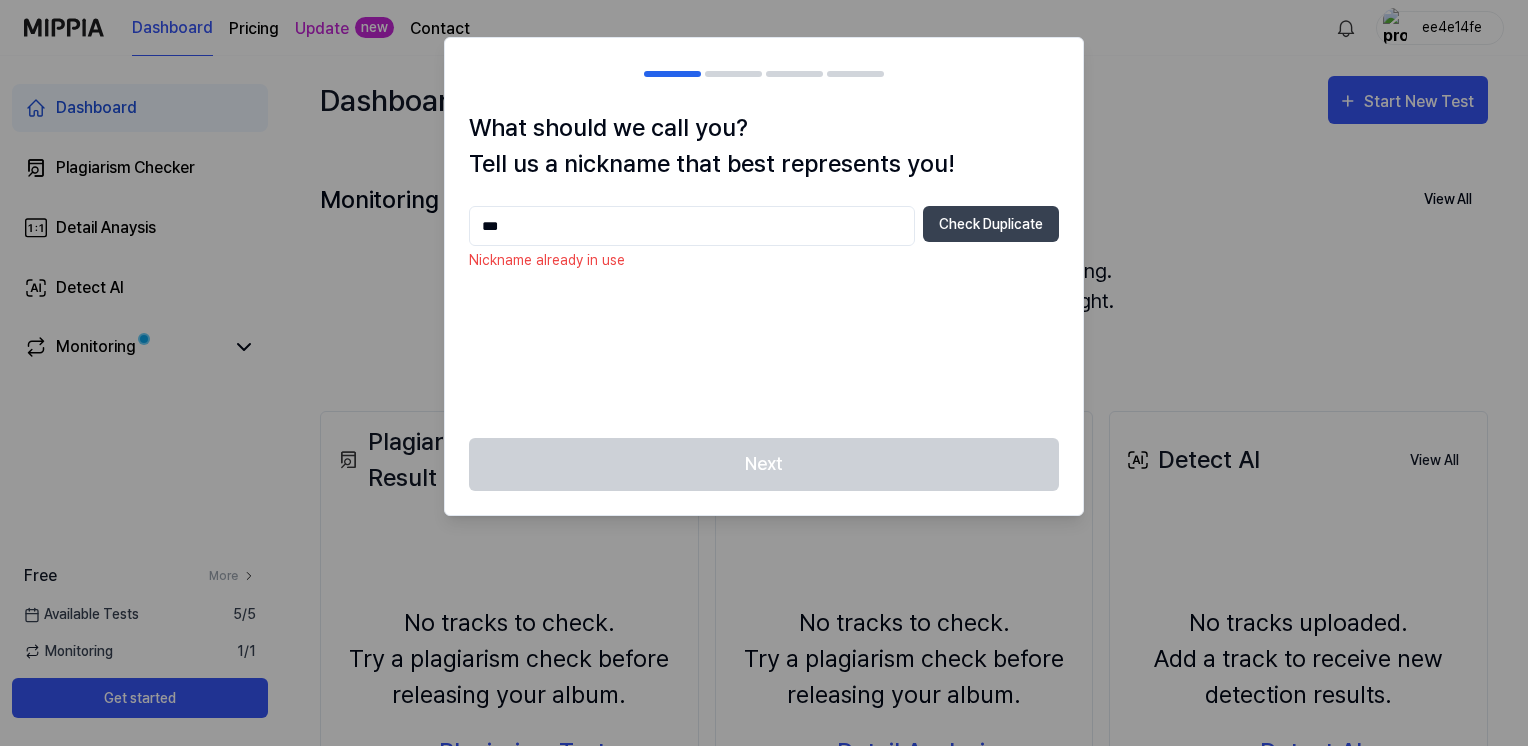 click on "***" at bounding box center [692, 226] 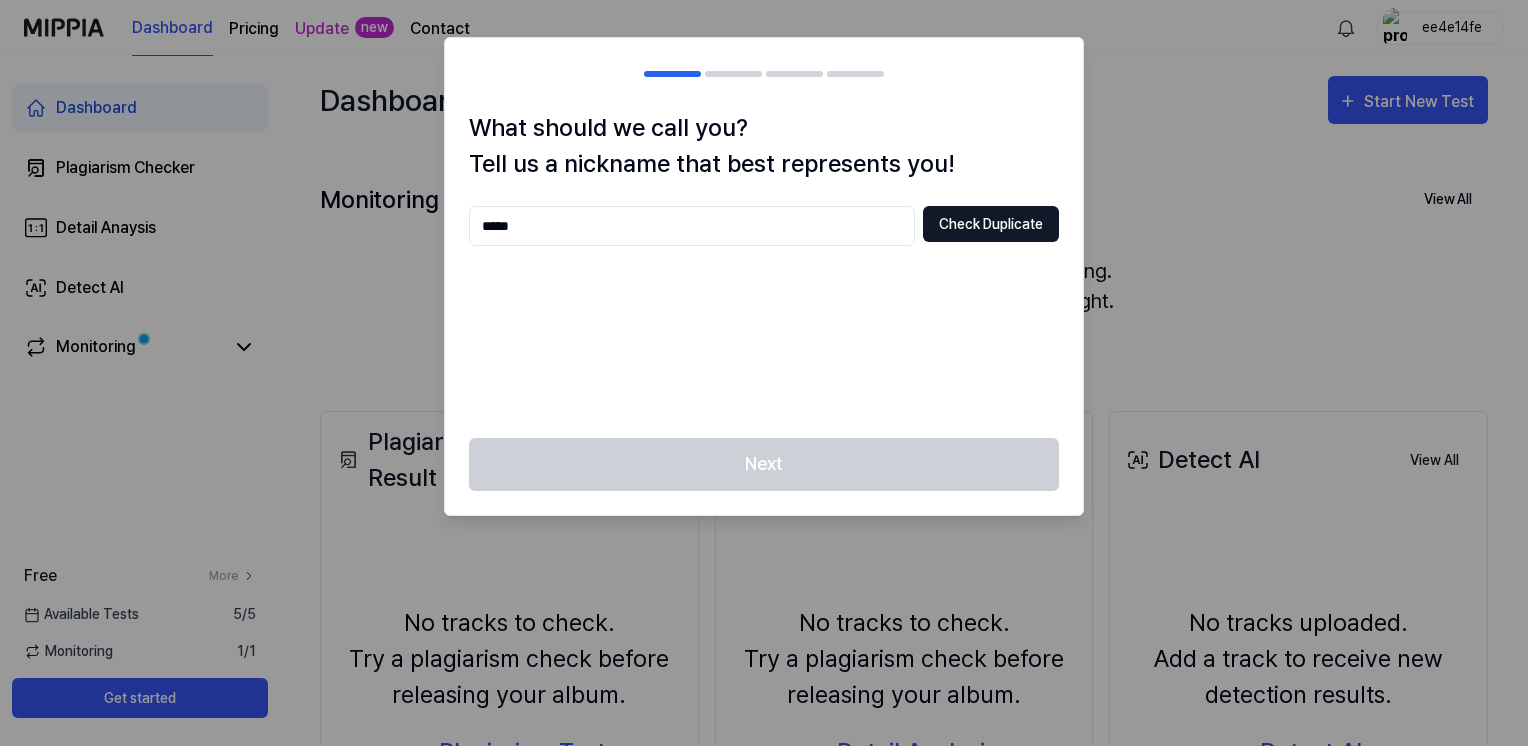 type on "*****" 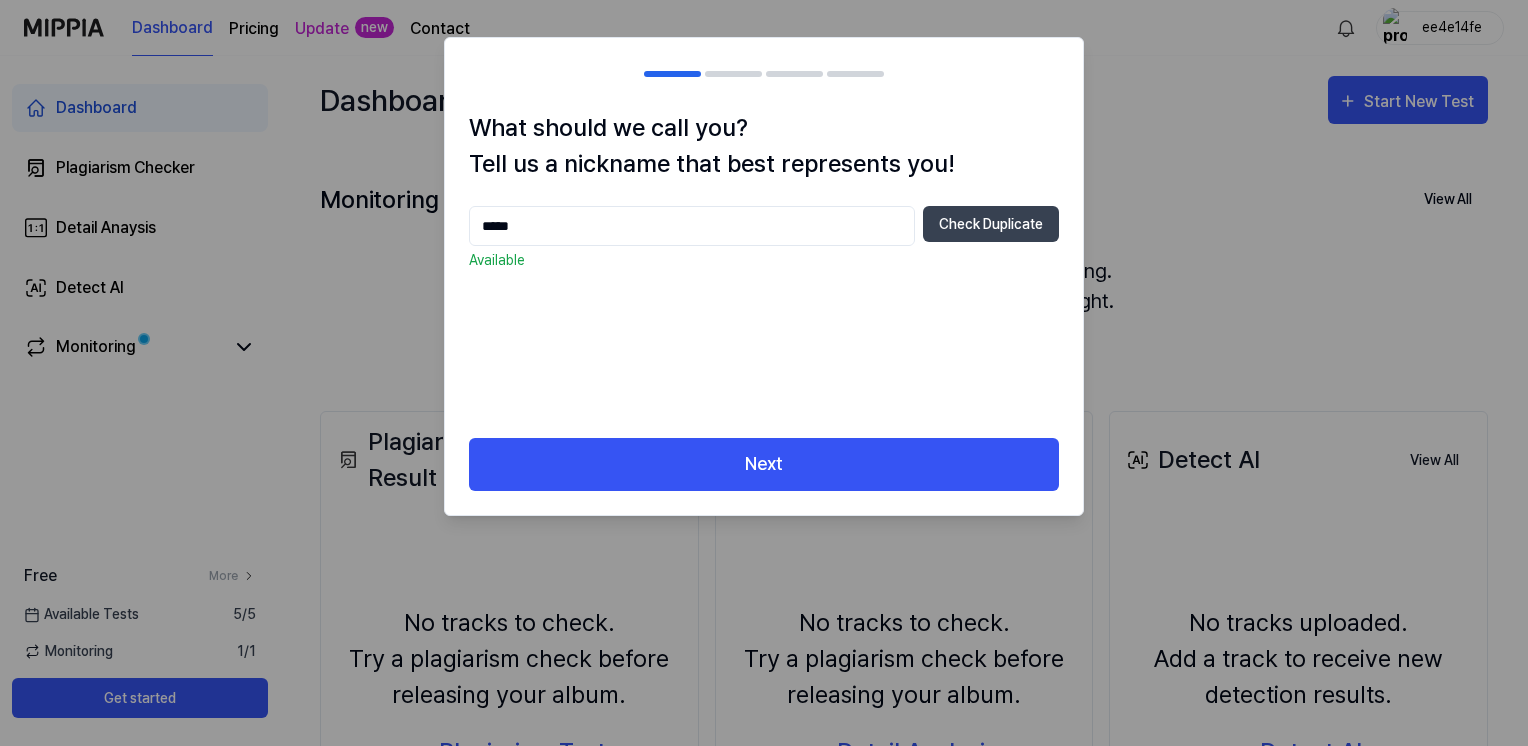 click on "What should we call you?
Tell us a nickname that best represents you! ***** Check Duplicate Available" at bounding box center [764, 274] 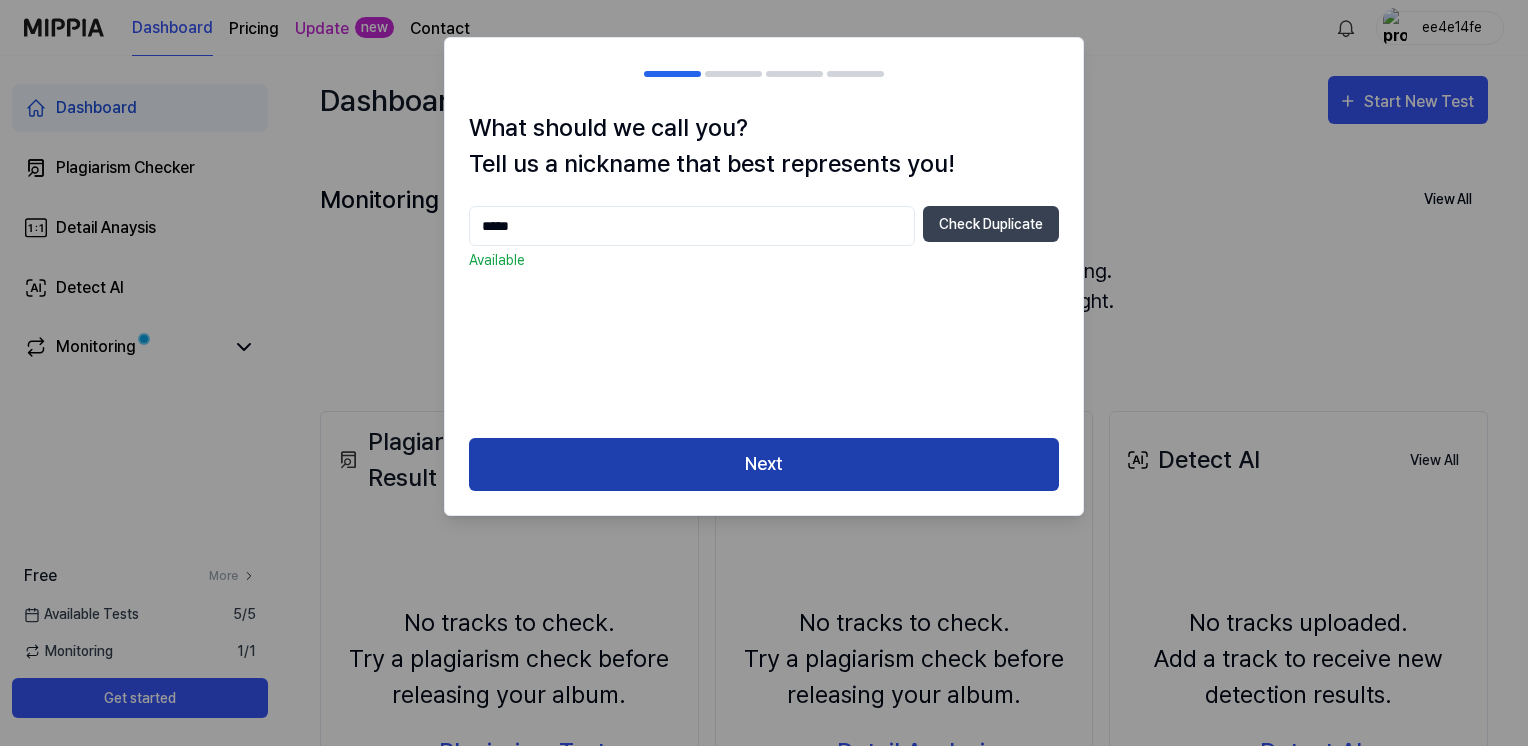 click on "Next" at bounding box center (764, 464) 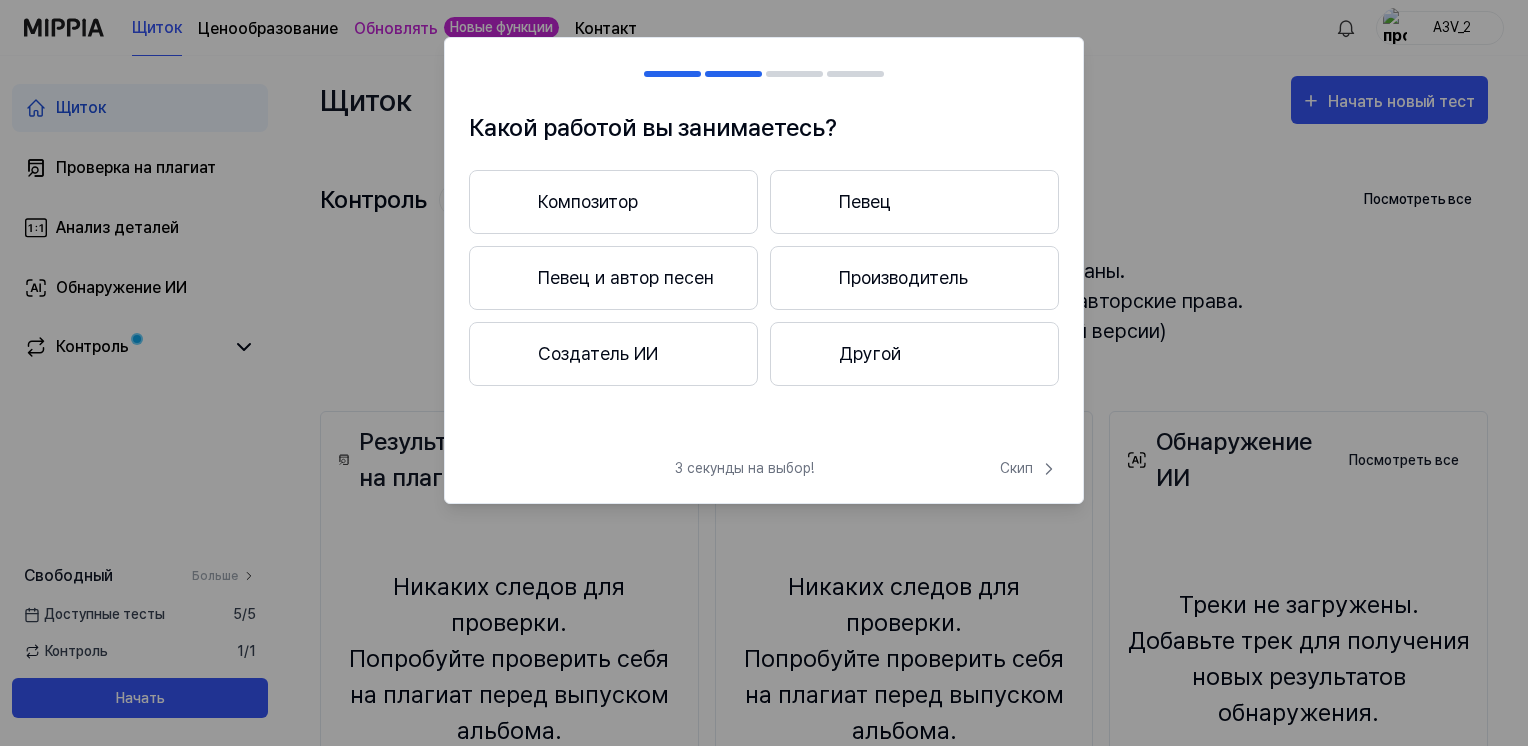 click on "Певец и автор песен" at bounding box center (626, 277) 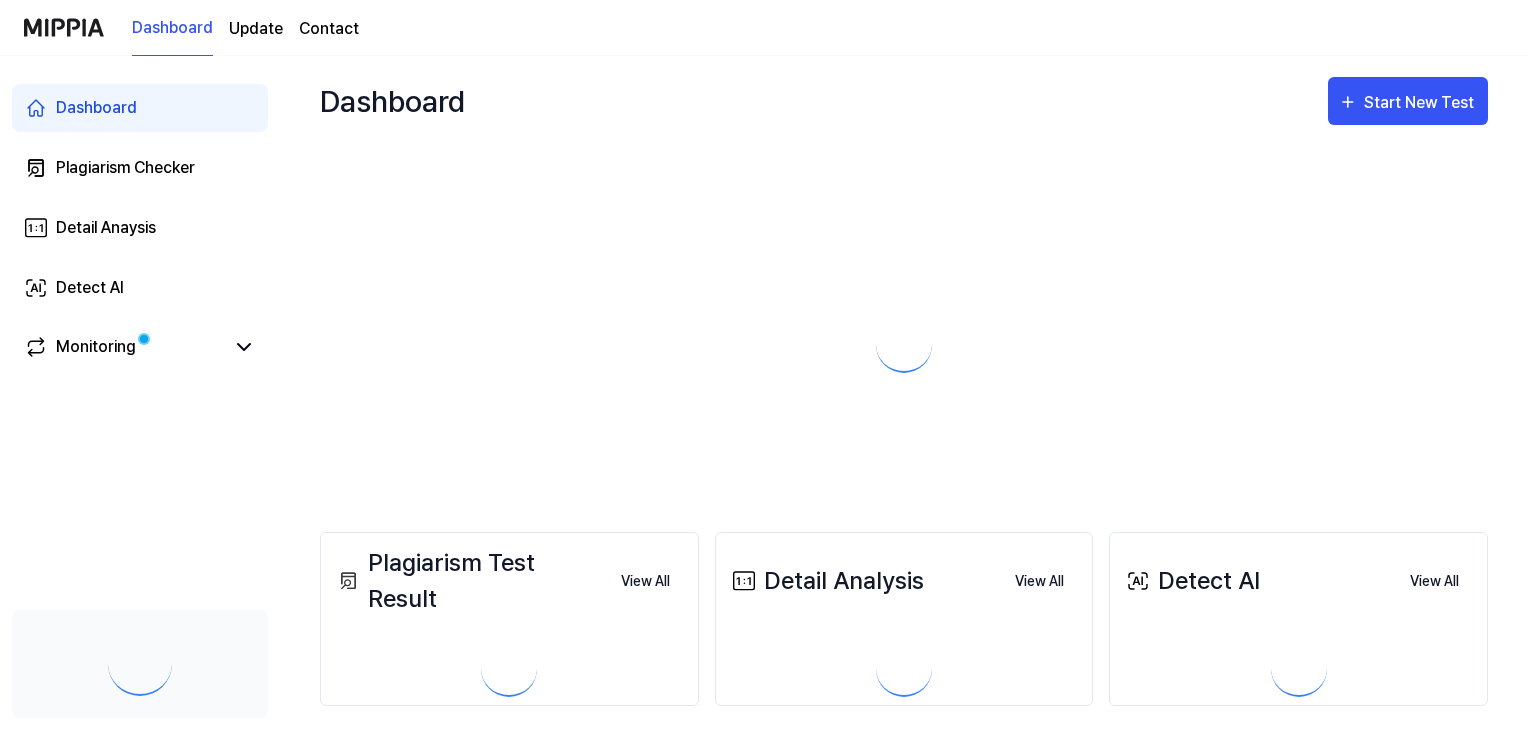 scroll, scrollTop: 0, scrollLeft: 0, axis: both 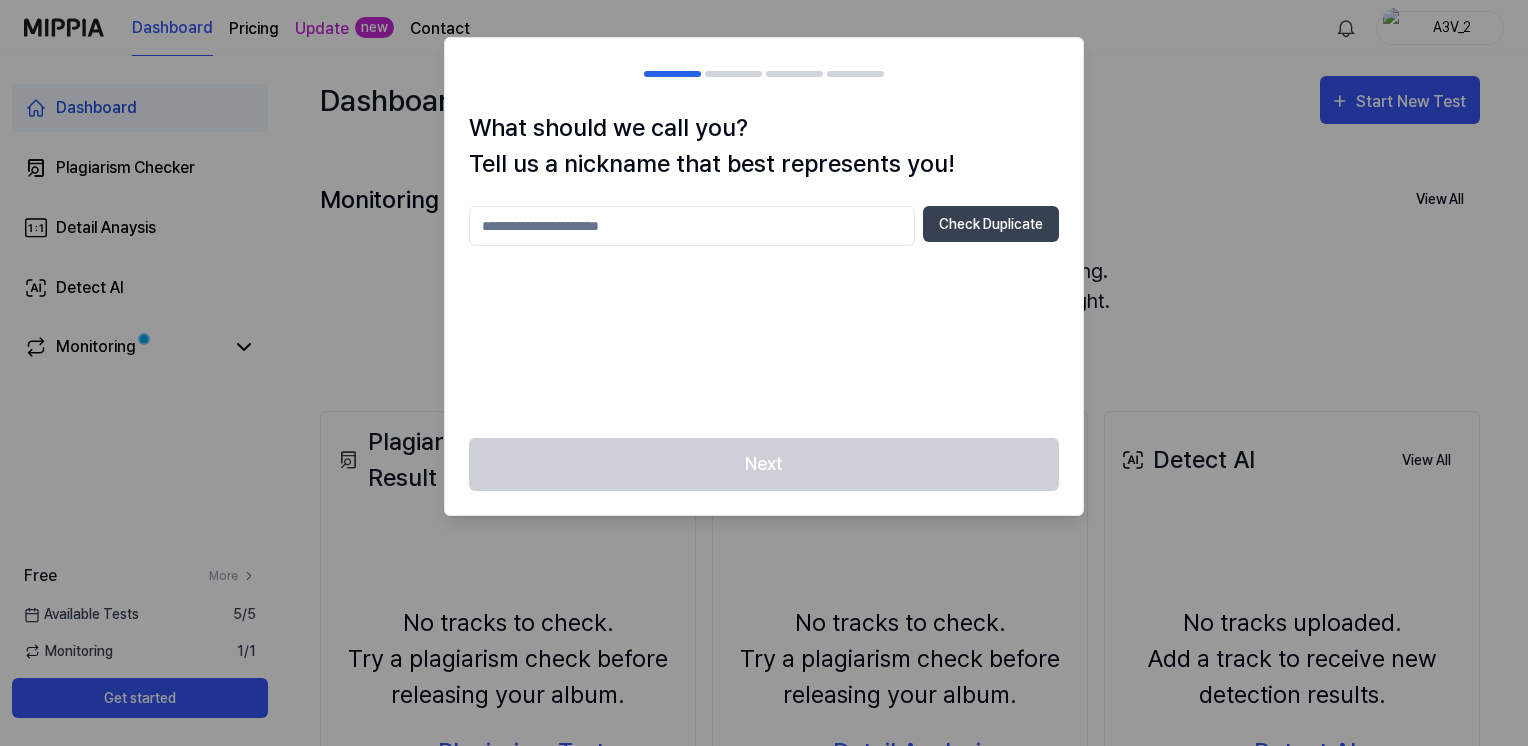 click at bounding box center [692, 226] 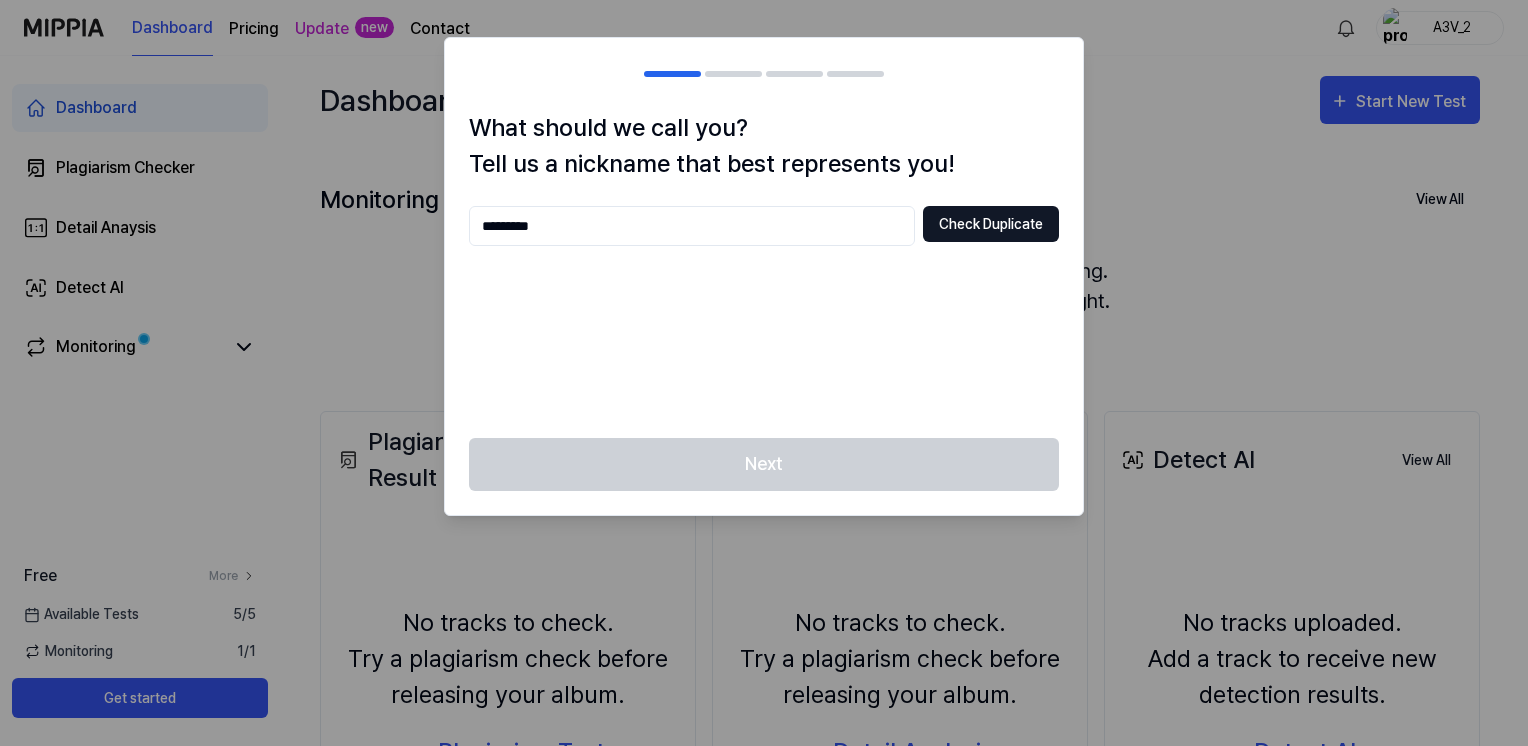 type on "*********" 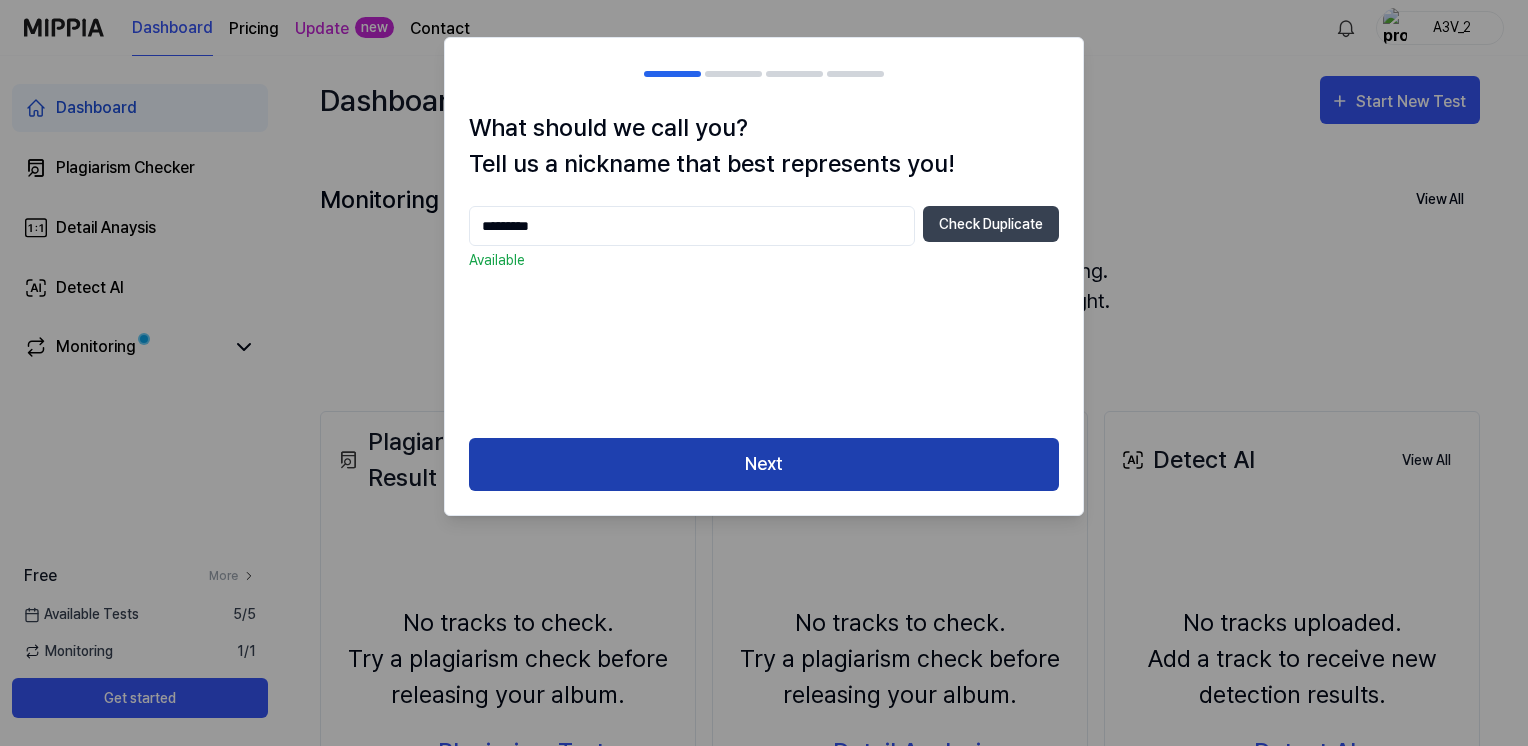 click on "Next" at bounding box center [764, 464] 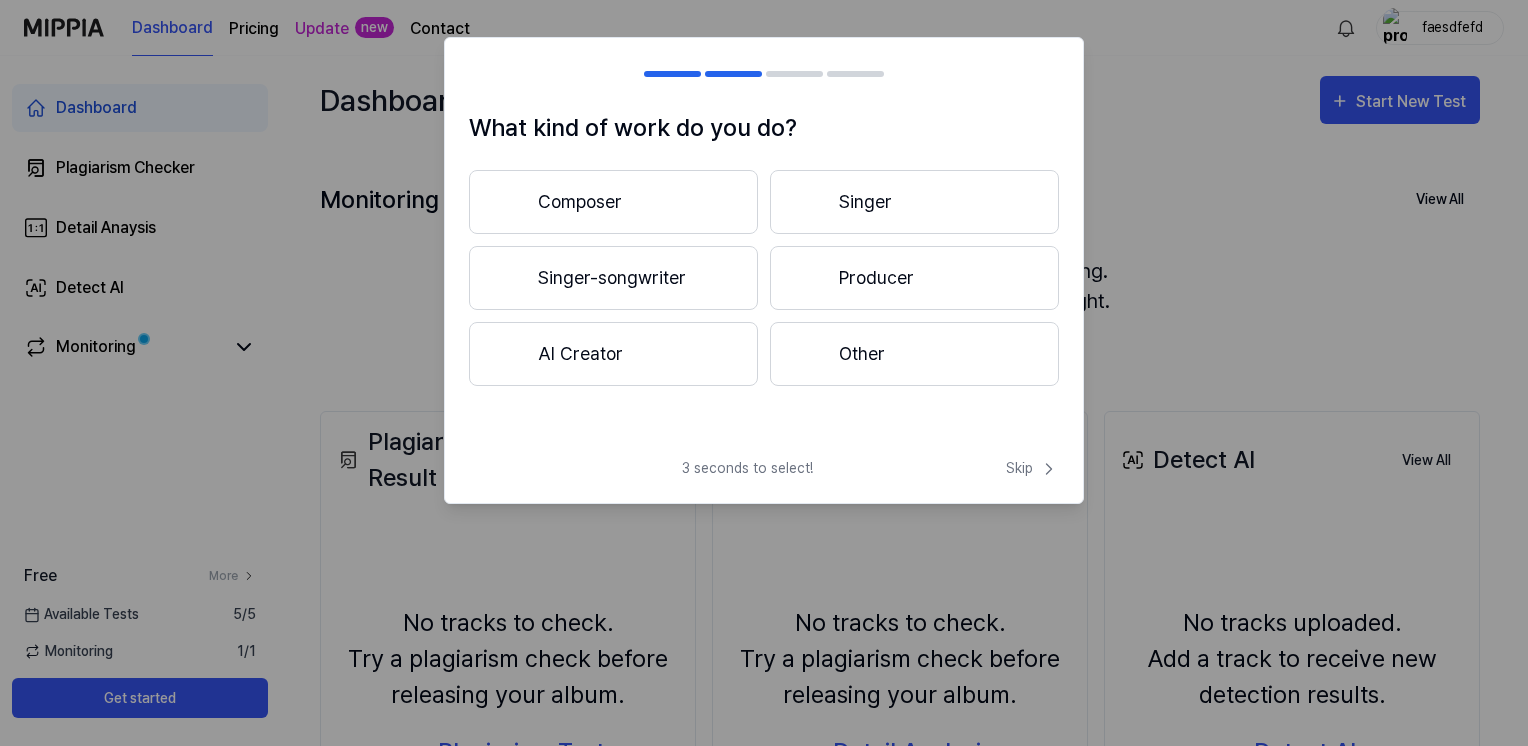 click on "Singer-songwriter" at bounding box center (613, 278) 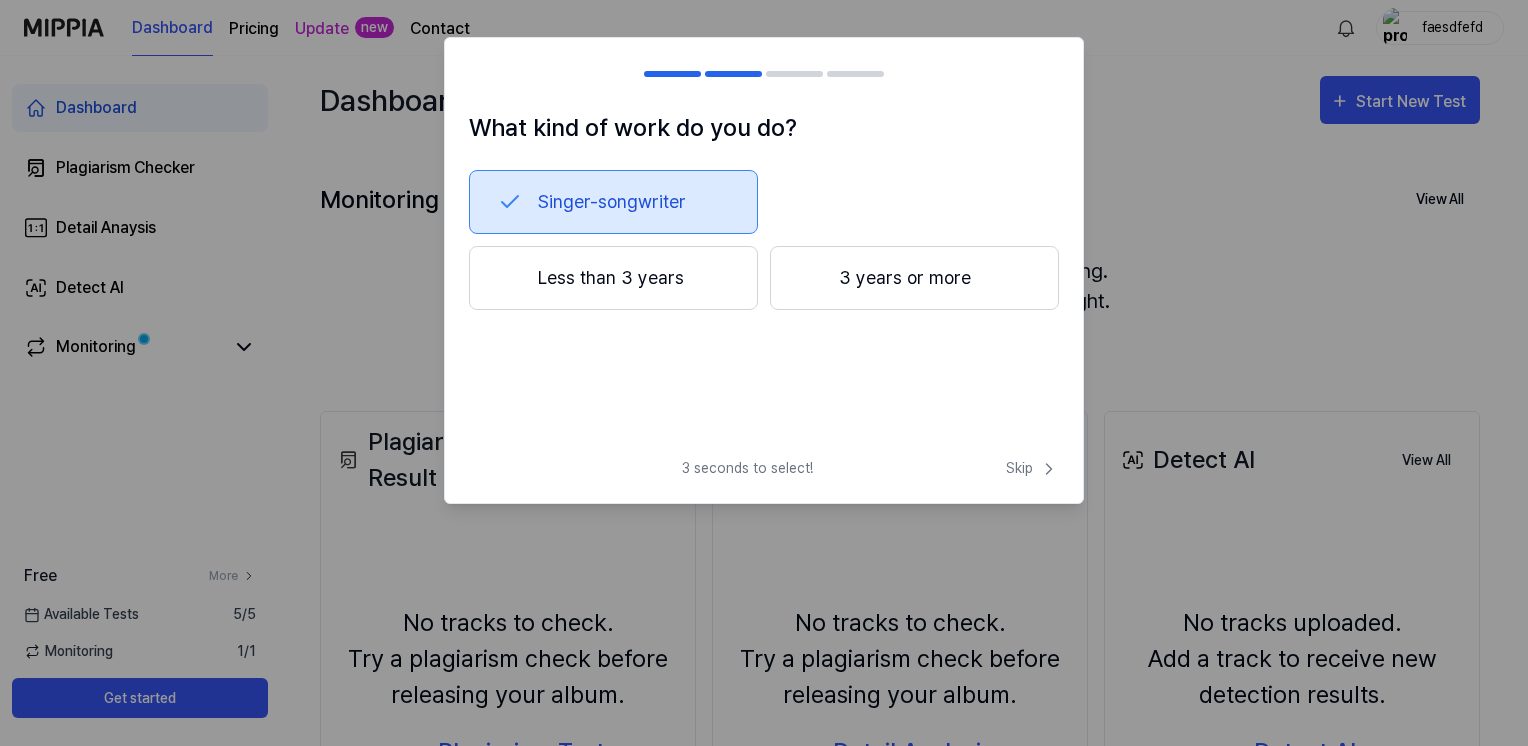 click on "Less than 3 years" at bounding box center [613, 278] 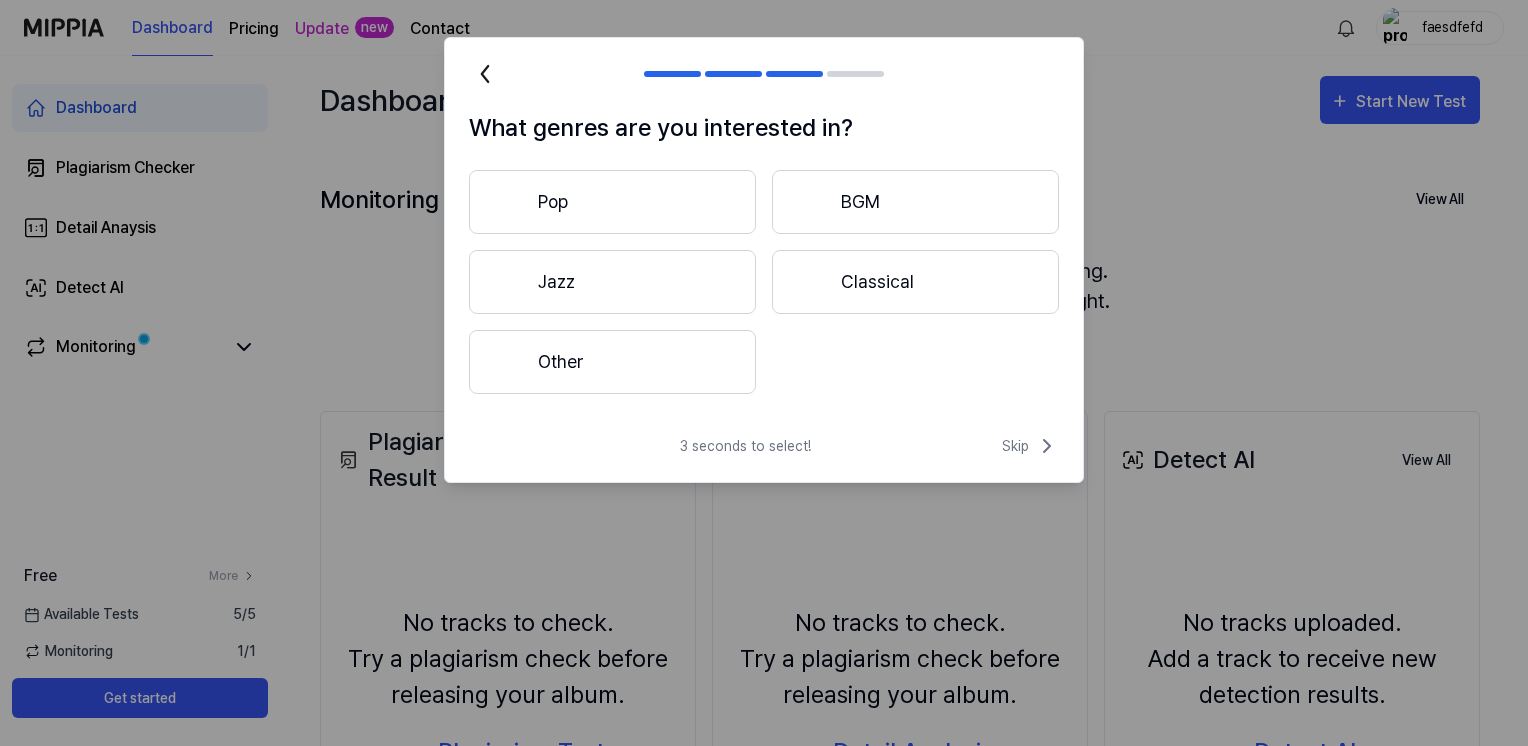 click on "Pop" at bounding box center [612, 202] 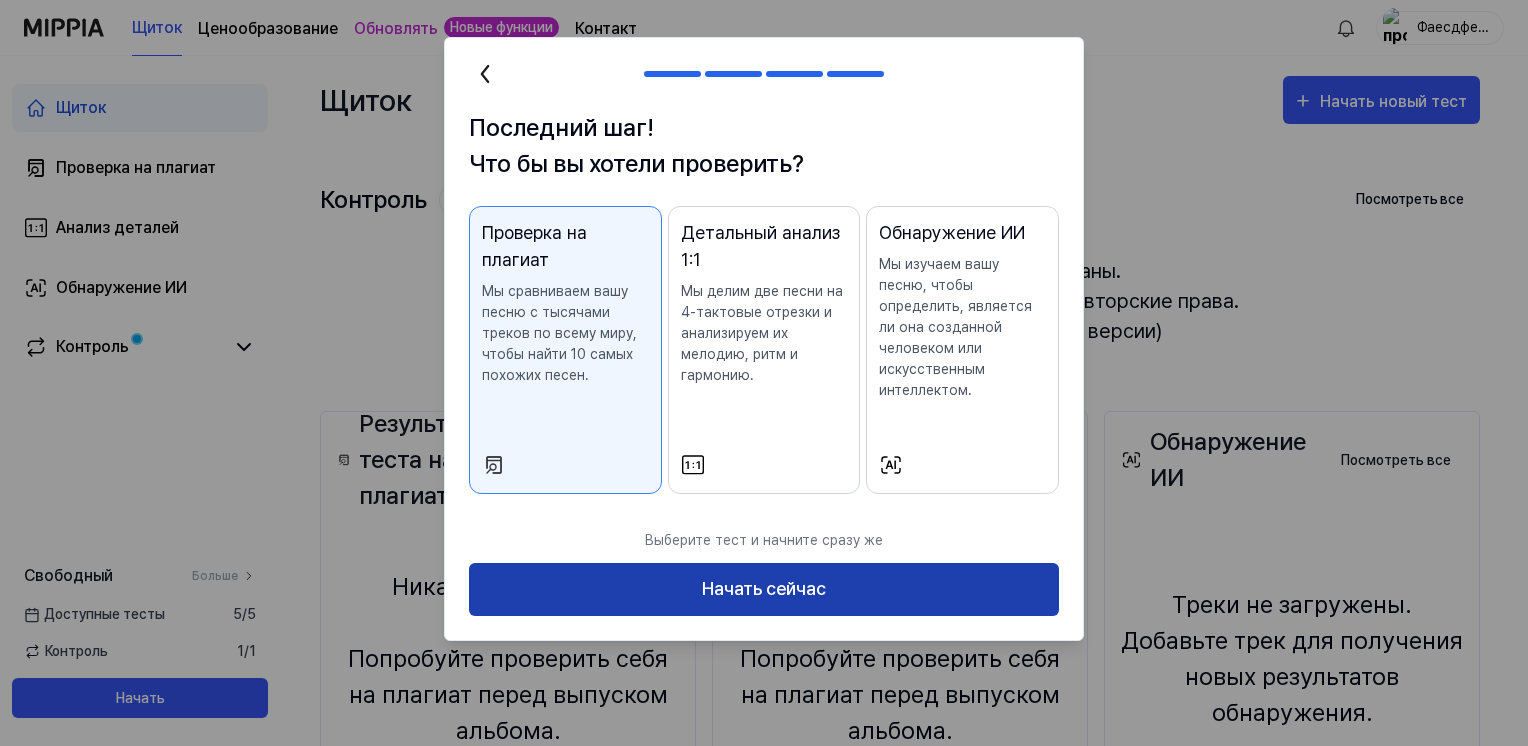 click on "Начать сейчас" at bounding box center (764, 589) 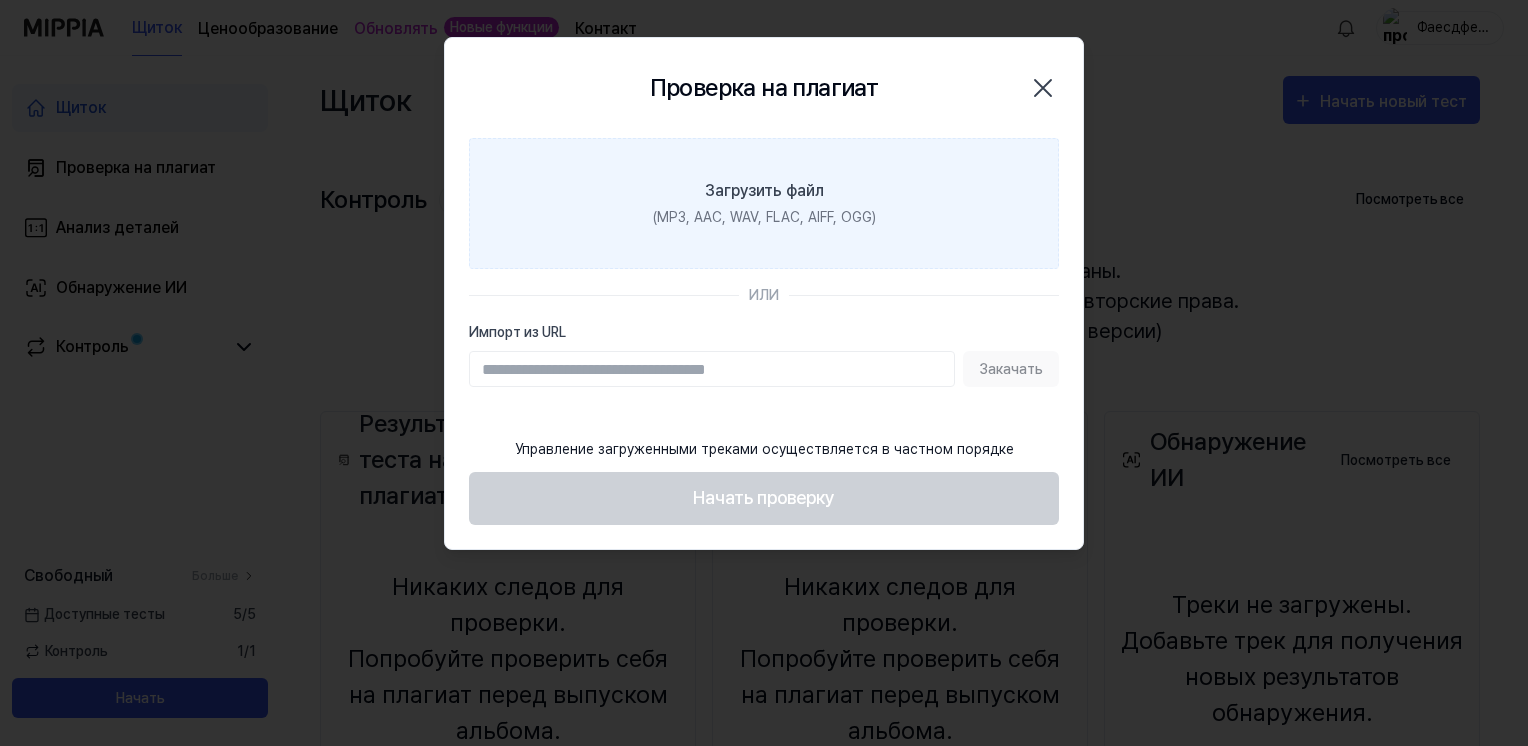 click on "(MP3, AAC, WAV, FLAC, AIFF, OGG)" at bounding box center (764, 217) 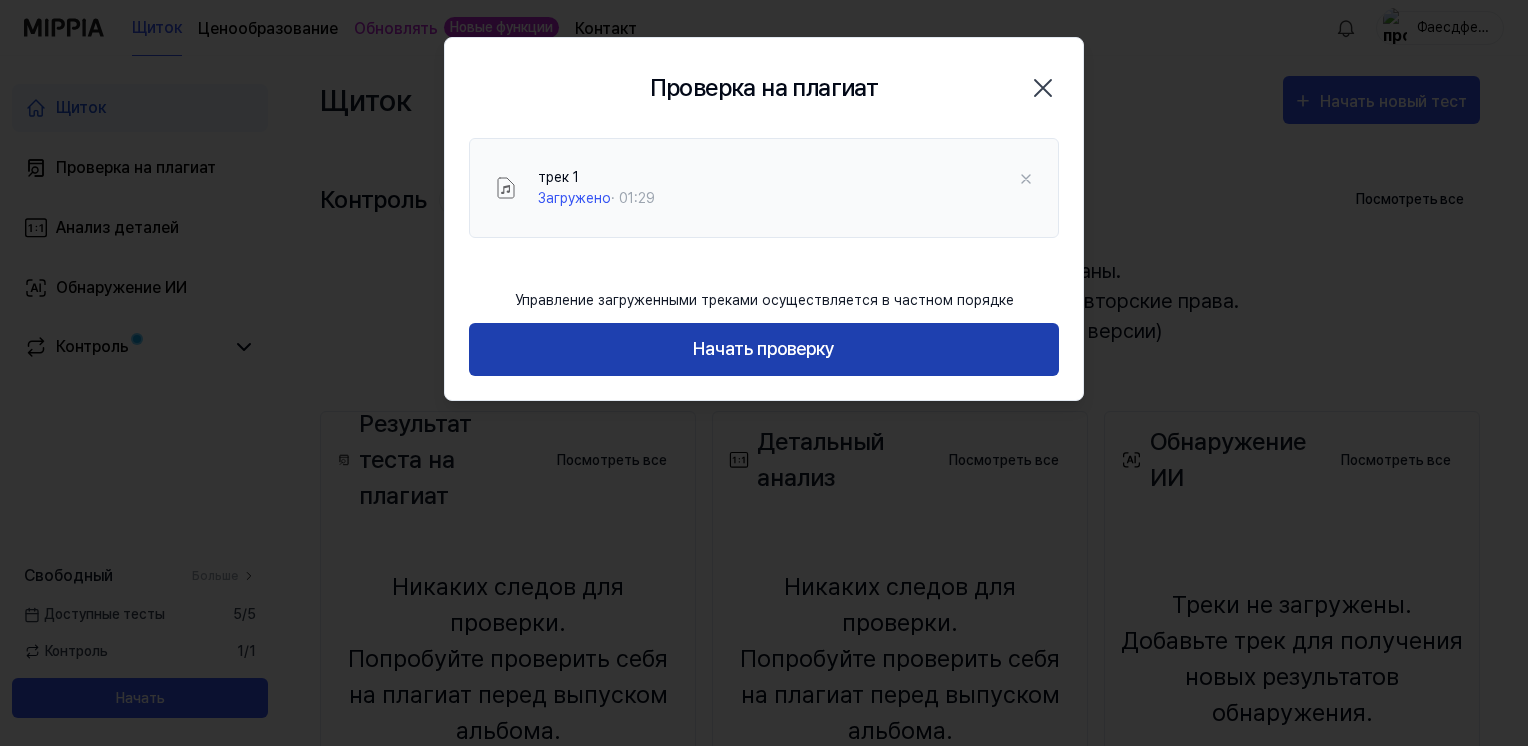 click on "Начать проверку" at bounding box center (764, 349) 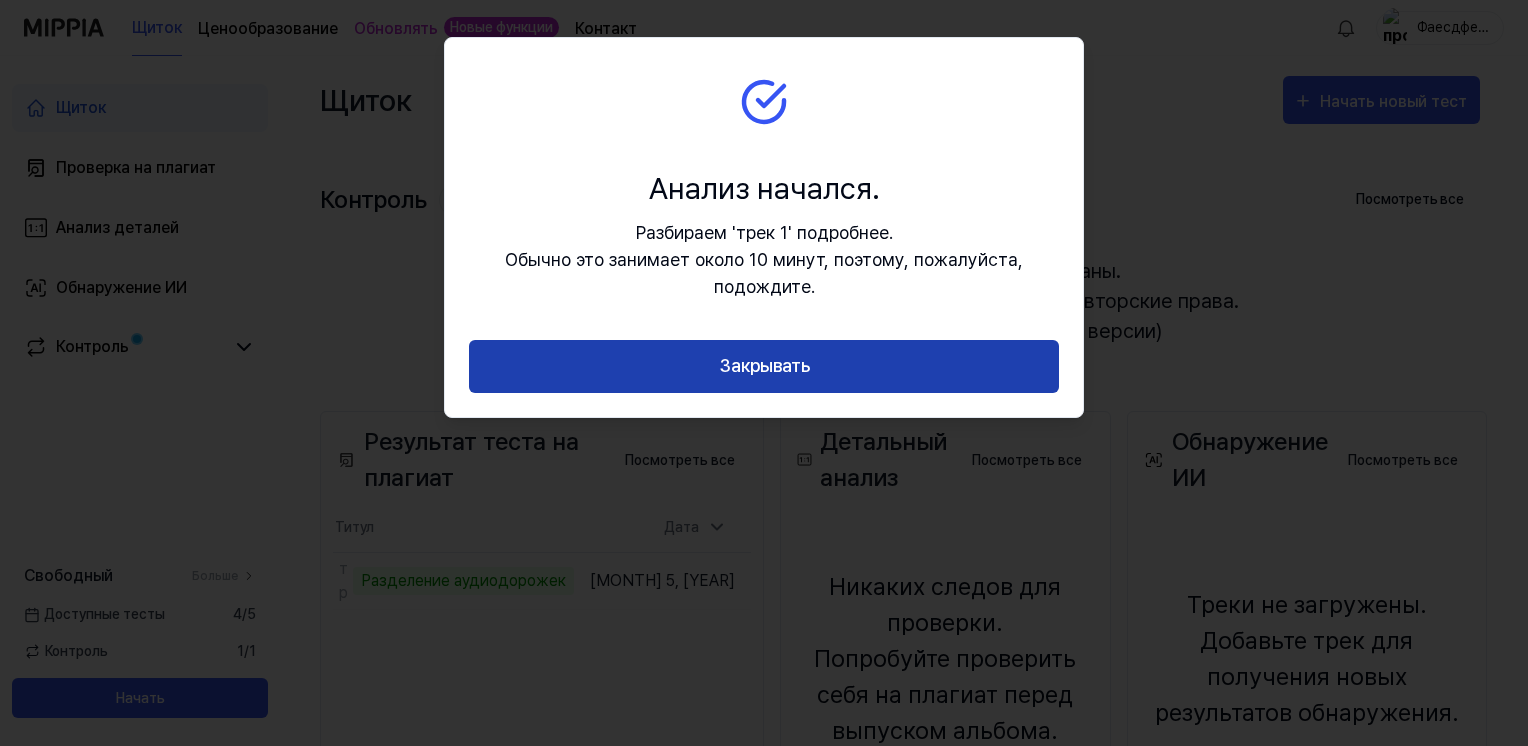 click on "Закрывать" at bounding box center [764, 366] 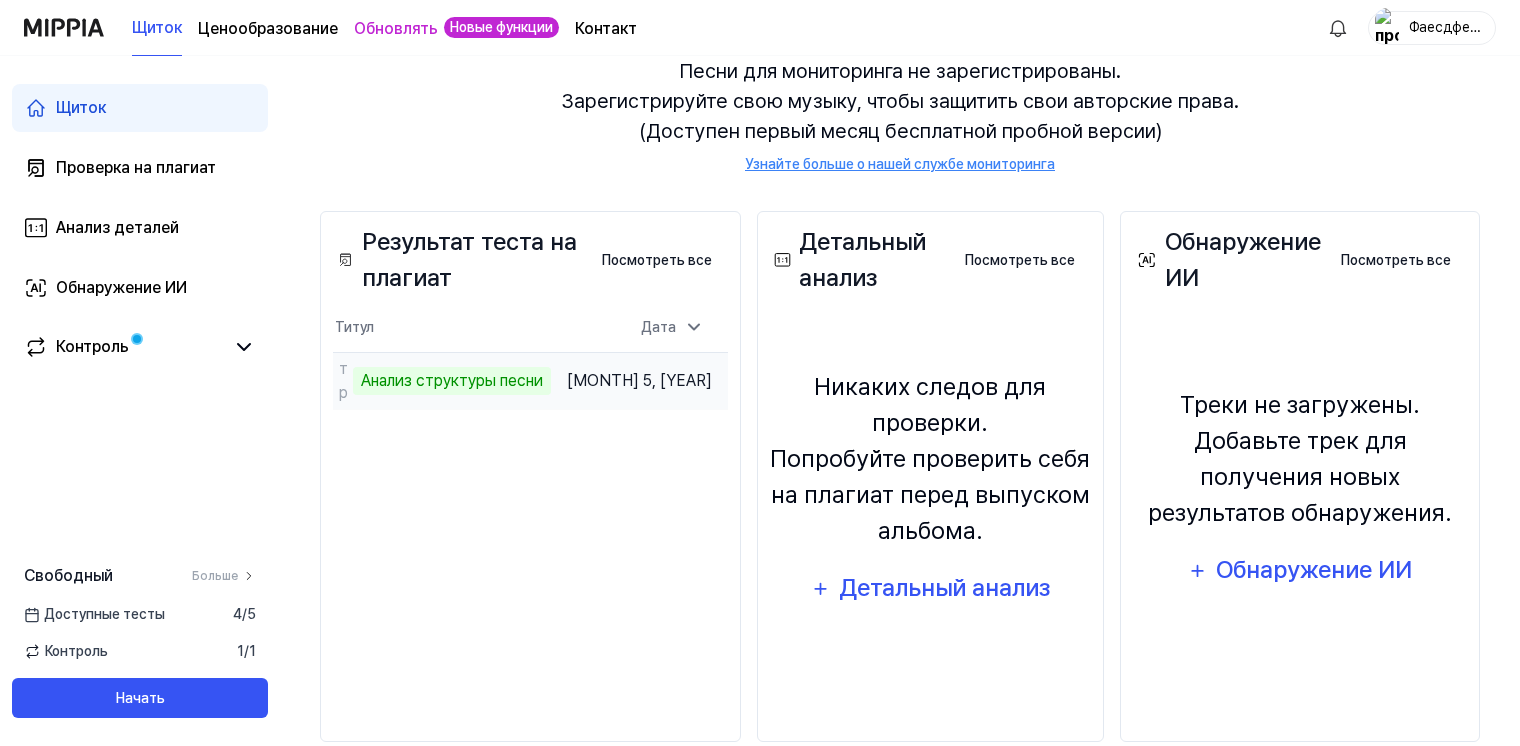 scroll, scrollTop: 235, scrollLeft: 0, axis: vertical 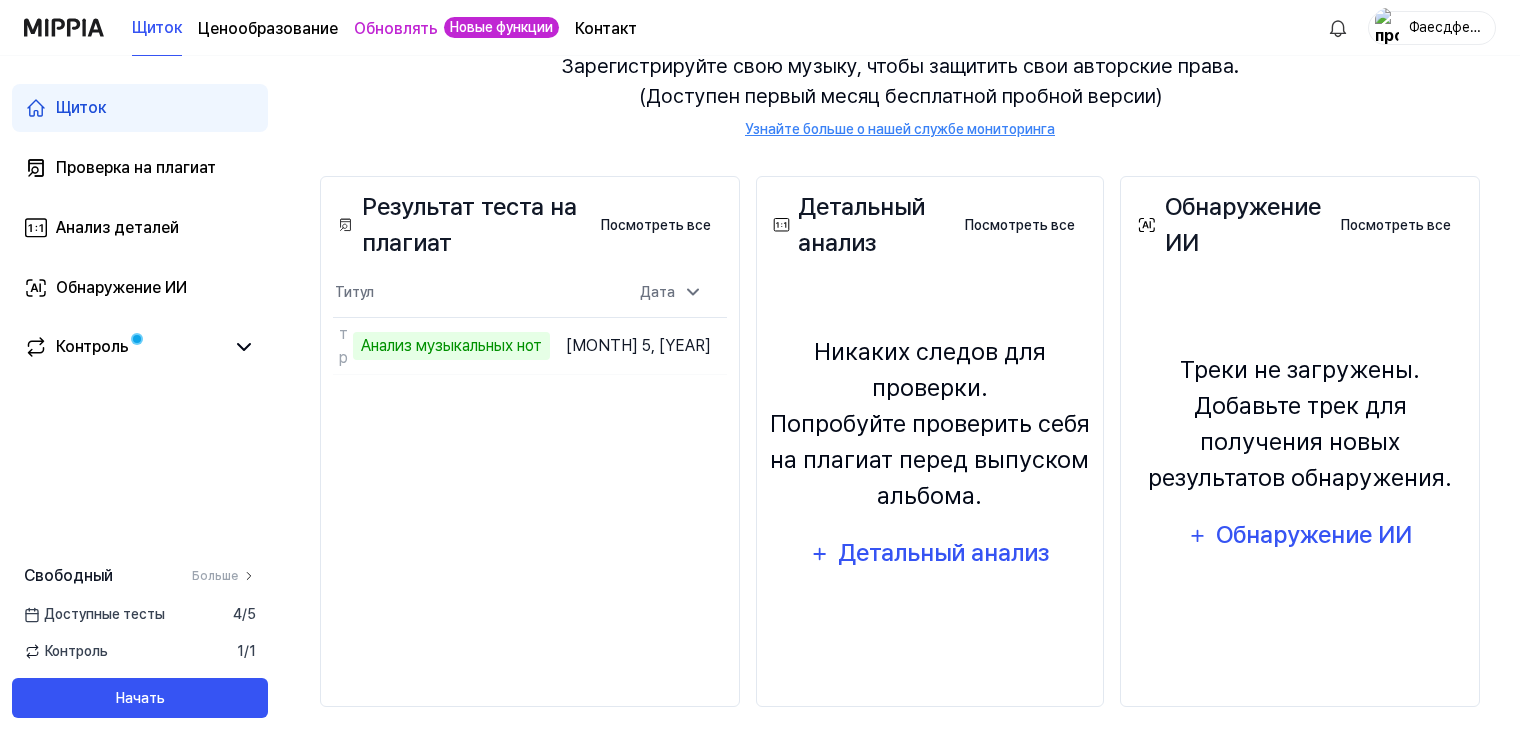 click on "Результат теста на плагиат Посмотреть все Plagiarism Test Result Титул Дата трек 1 Анализ музыкальных нот Go to Results Авг 5, 2025 View All" at bounding box center (530, 441) 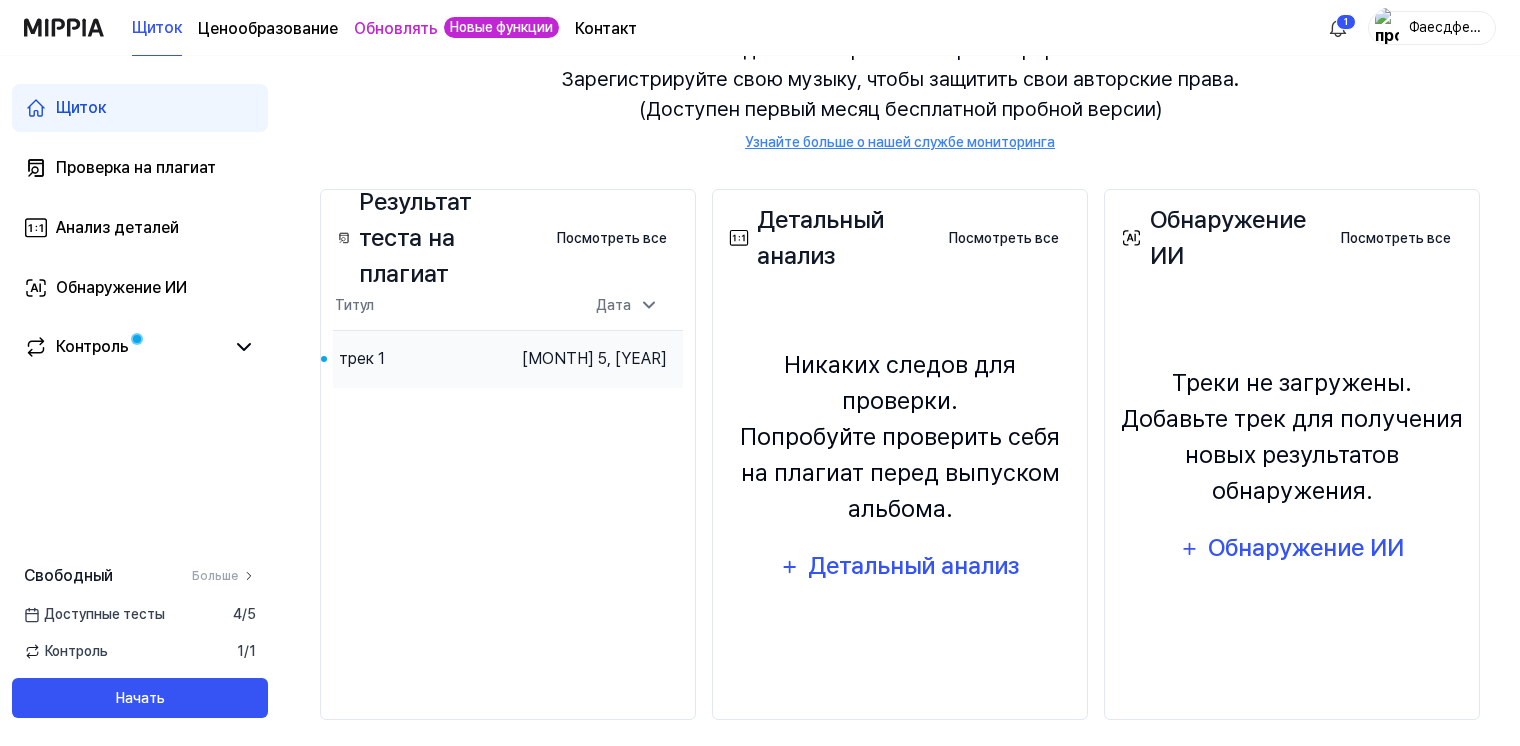scroll, scrollTop: 235, scrollLeft: 0, axis: vertical 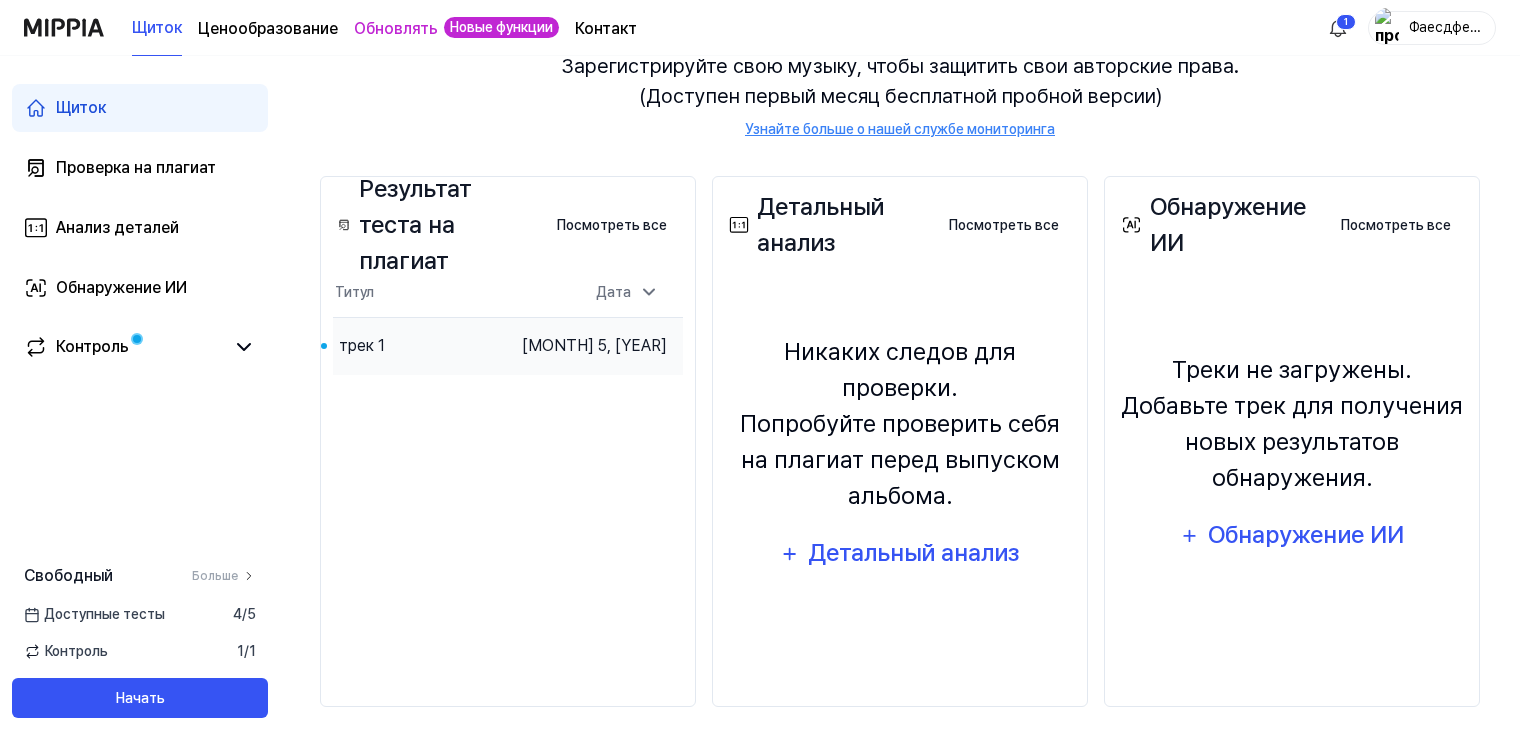 click on "трек 1" at bounding box center [419, 346] 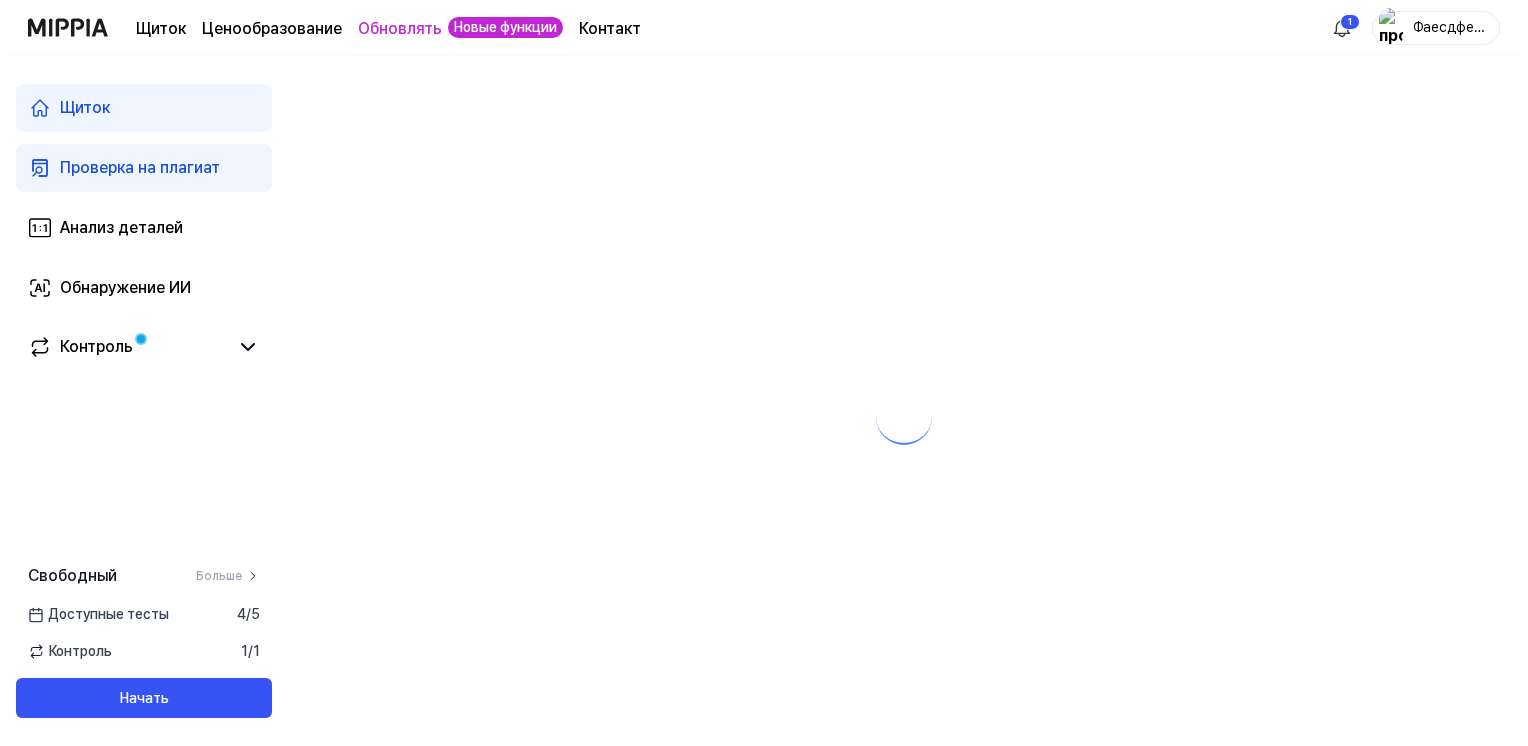 scroll, scrollTop: 0, scrollLeft: 0, axis: both 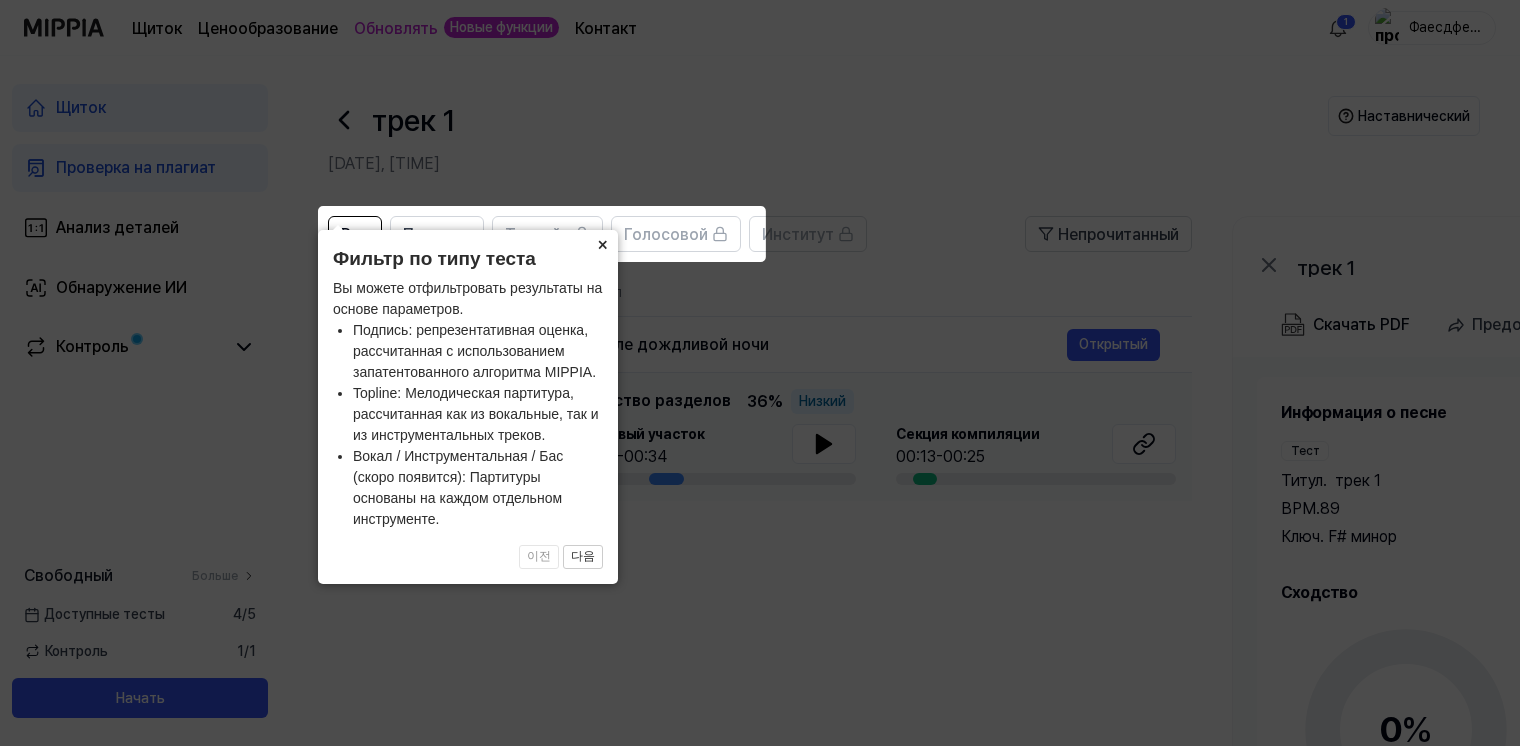 click on "×" at bounding box center [602, 244] 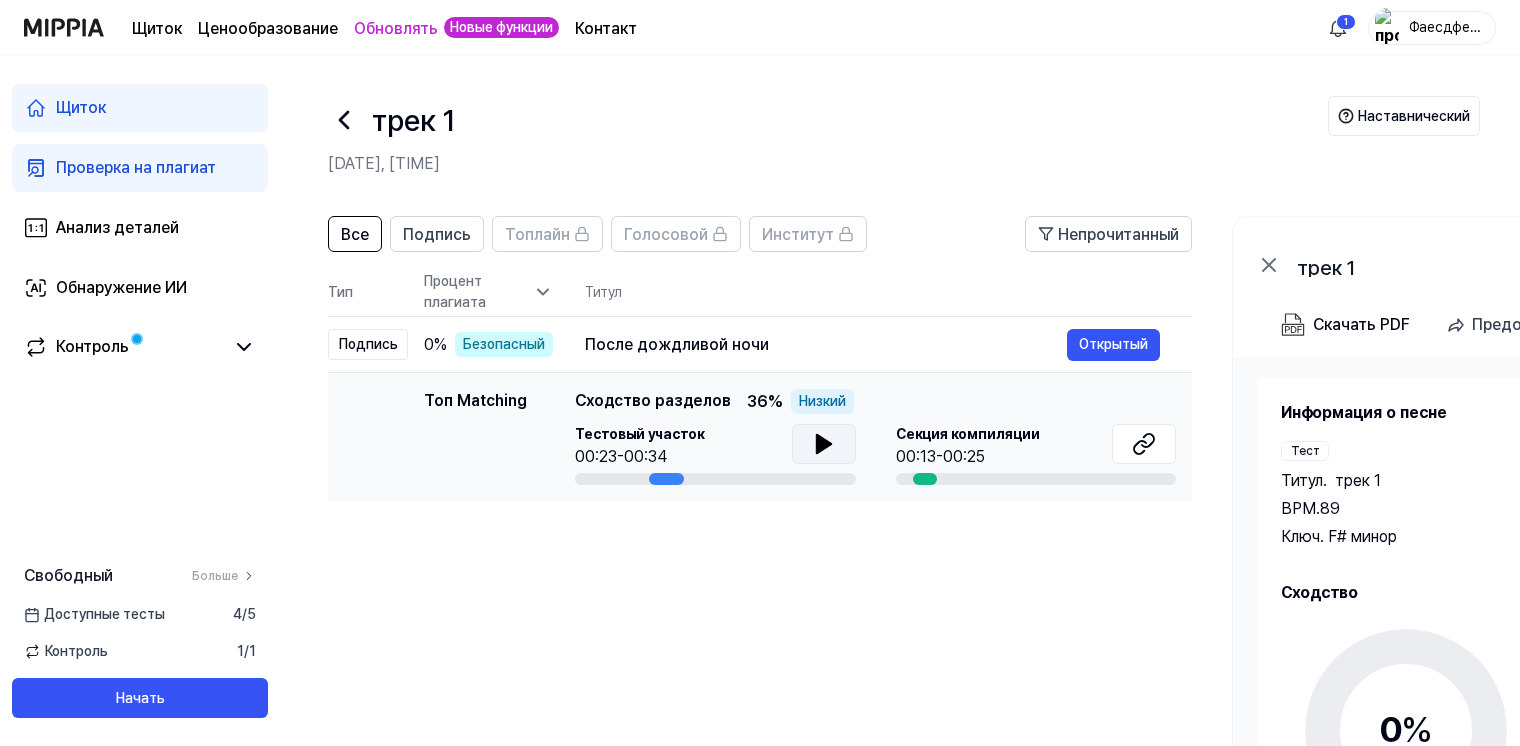 click at bounding box center (824, 444) 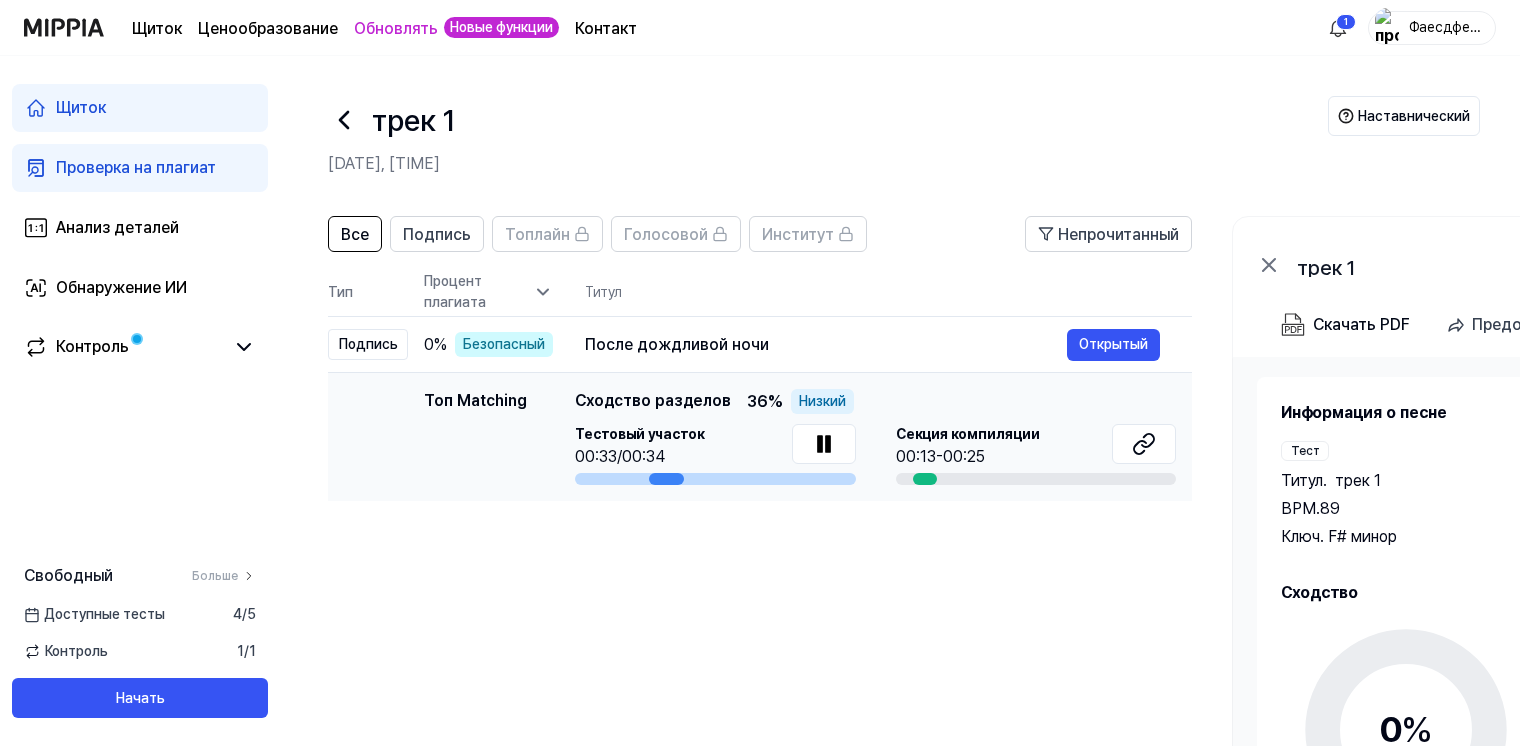 click on "Низкий" at bounding box center [822, 401] 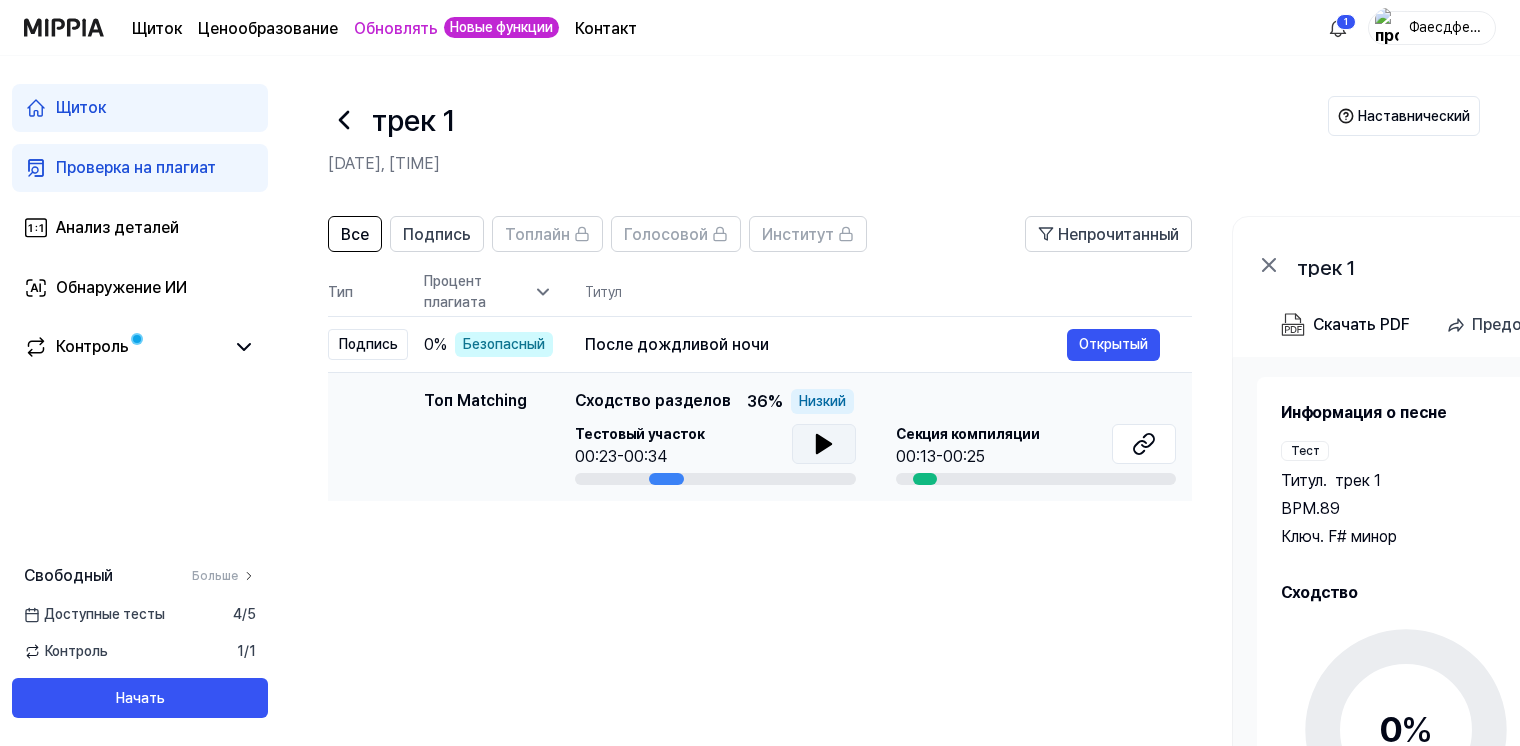 click at bounding box center [824, 444] 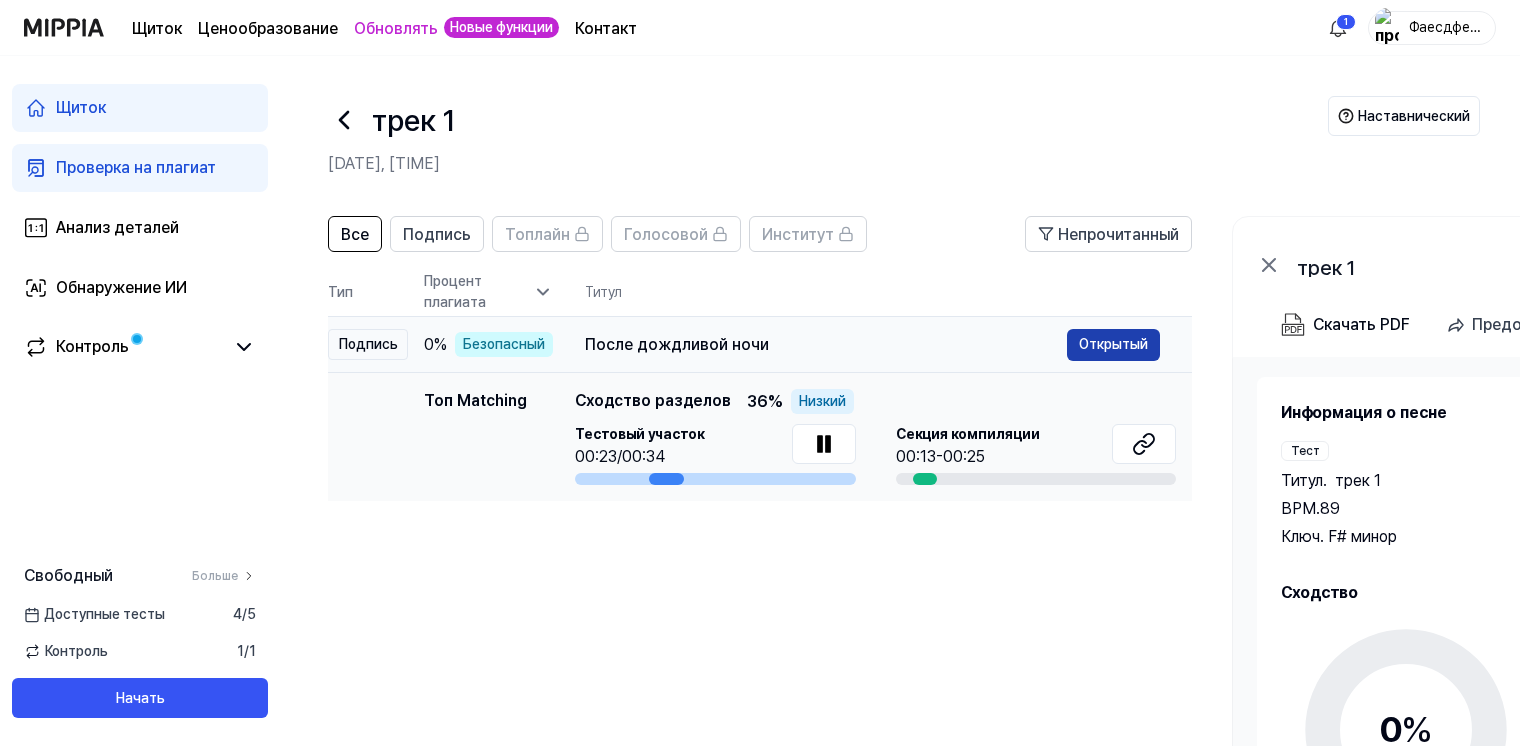 click on "Открытый" at bounding box center (1113, 345) 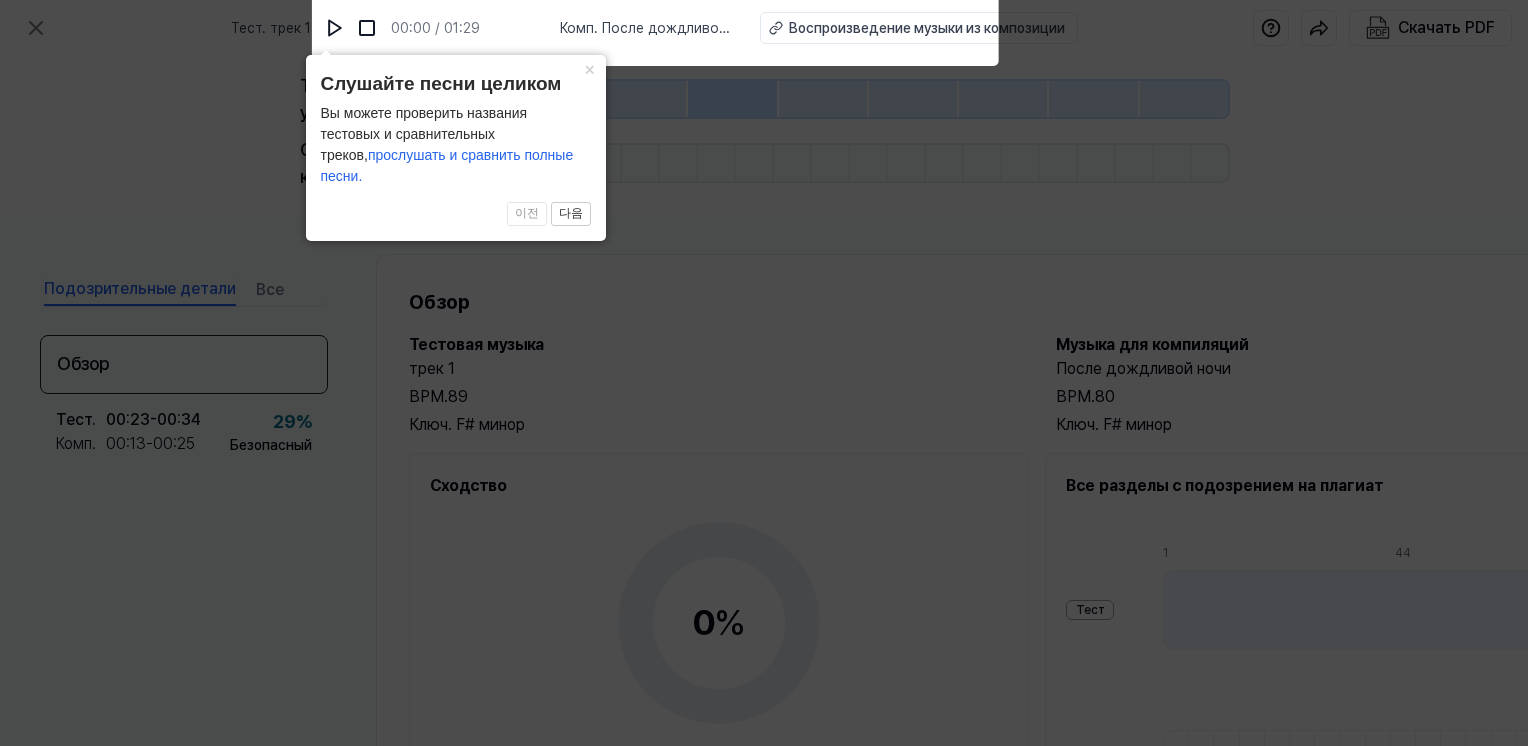 click on "Слушайте песни целиком" at bounding box center (456, 84) 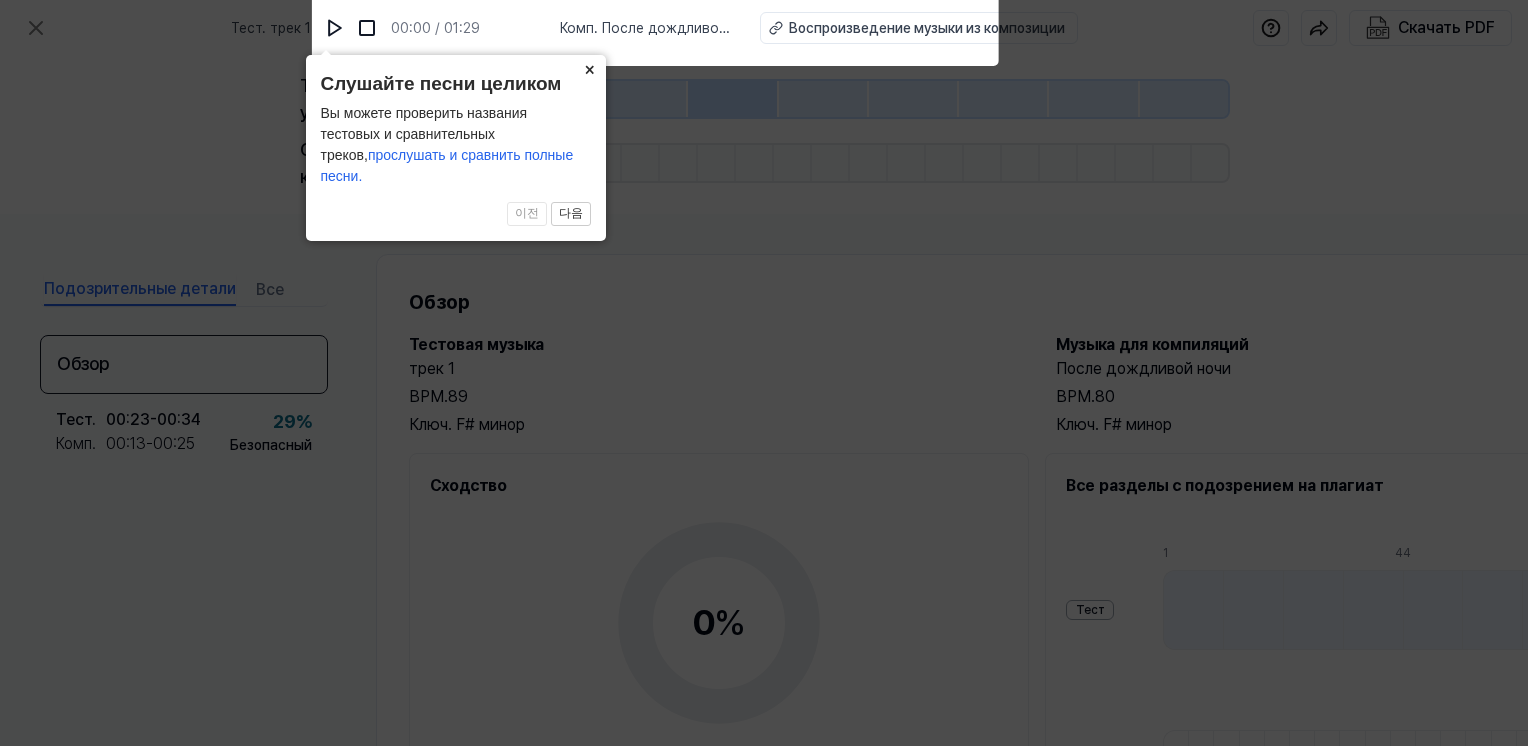 click on "×" at bounding box center [590, 69] 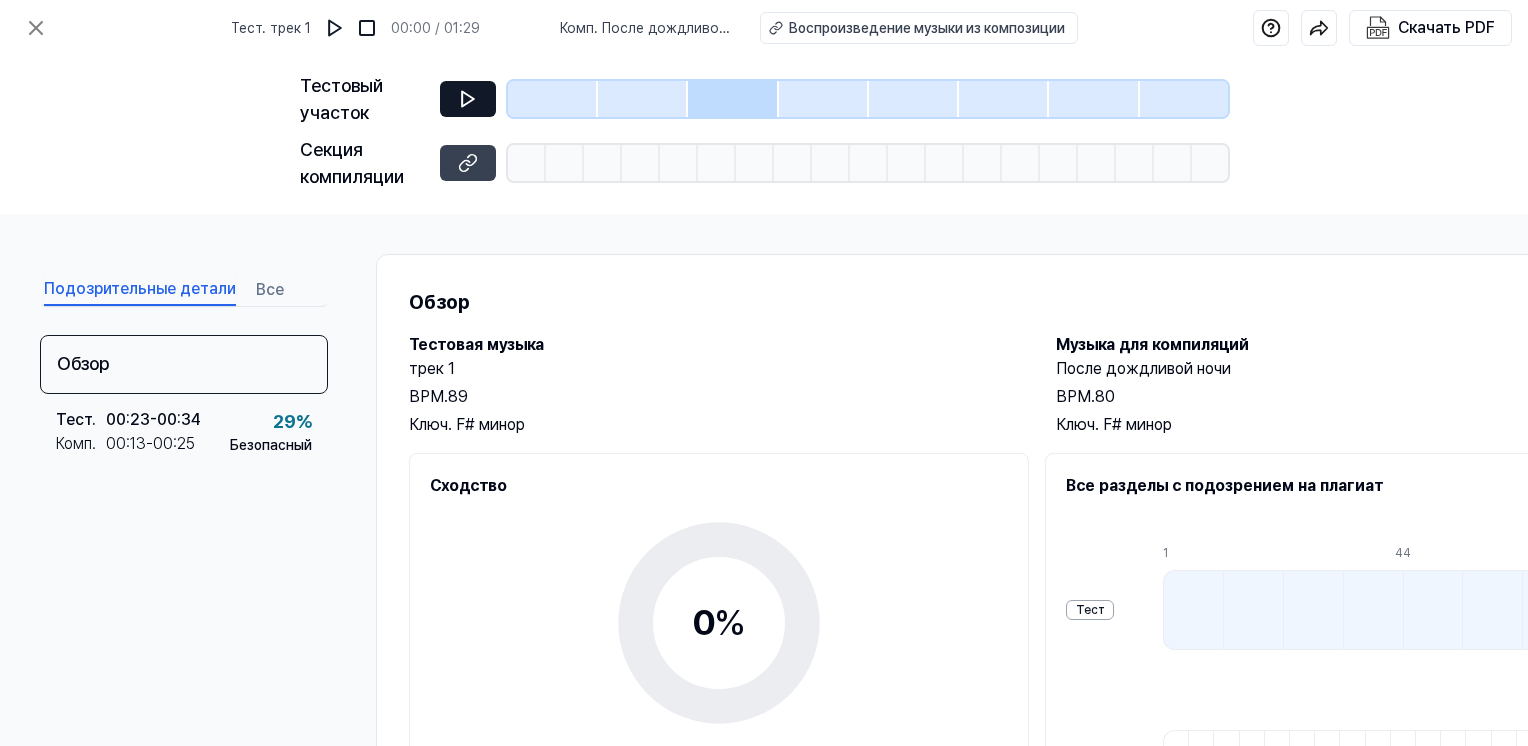 click 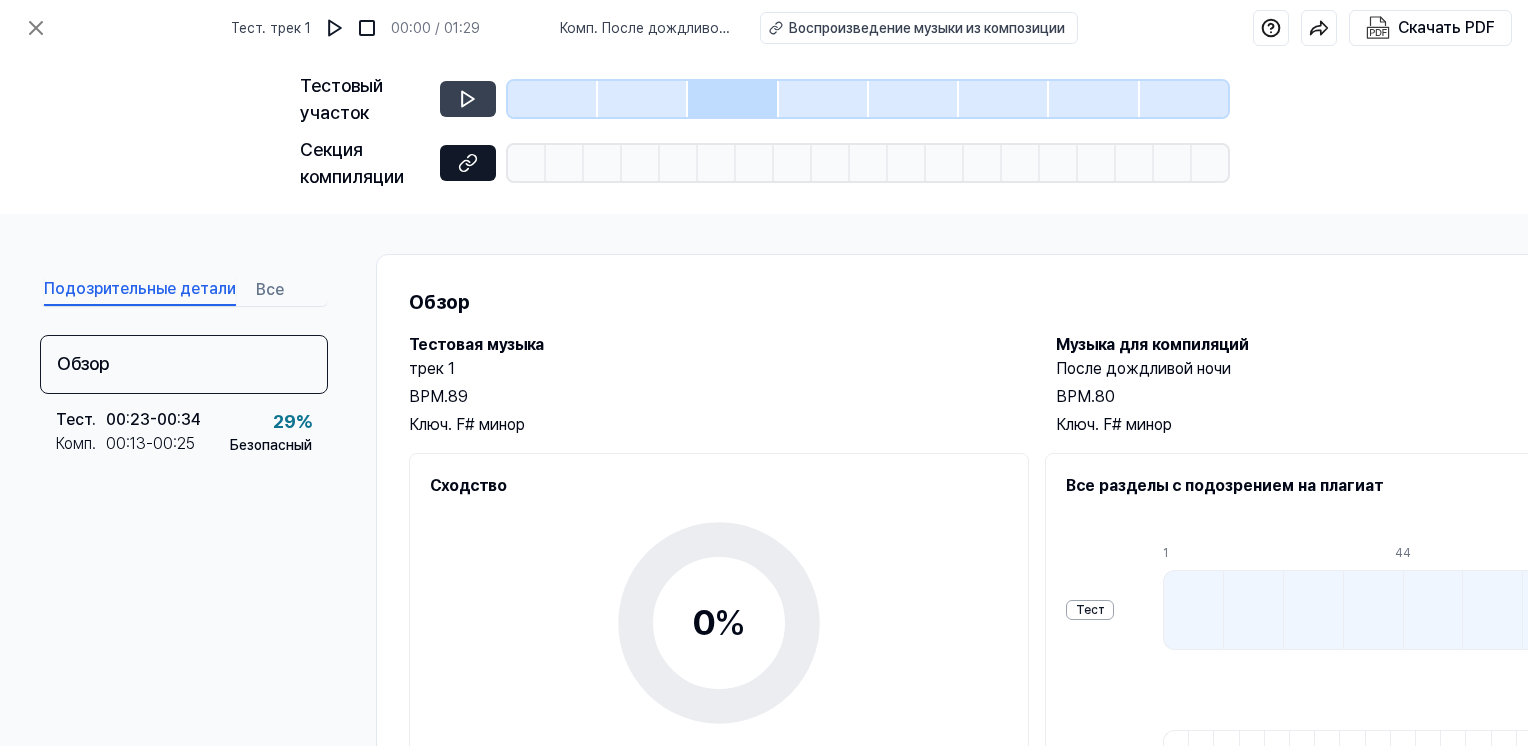 click at bounding box center (468, 163) 